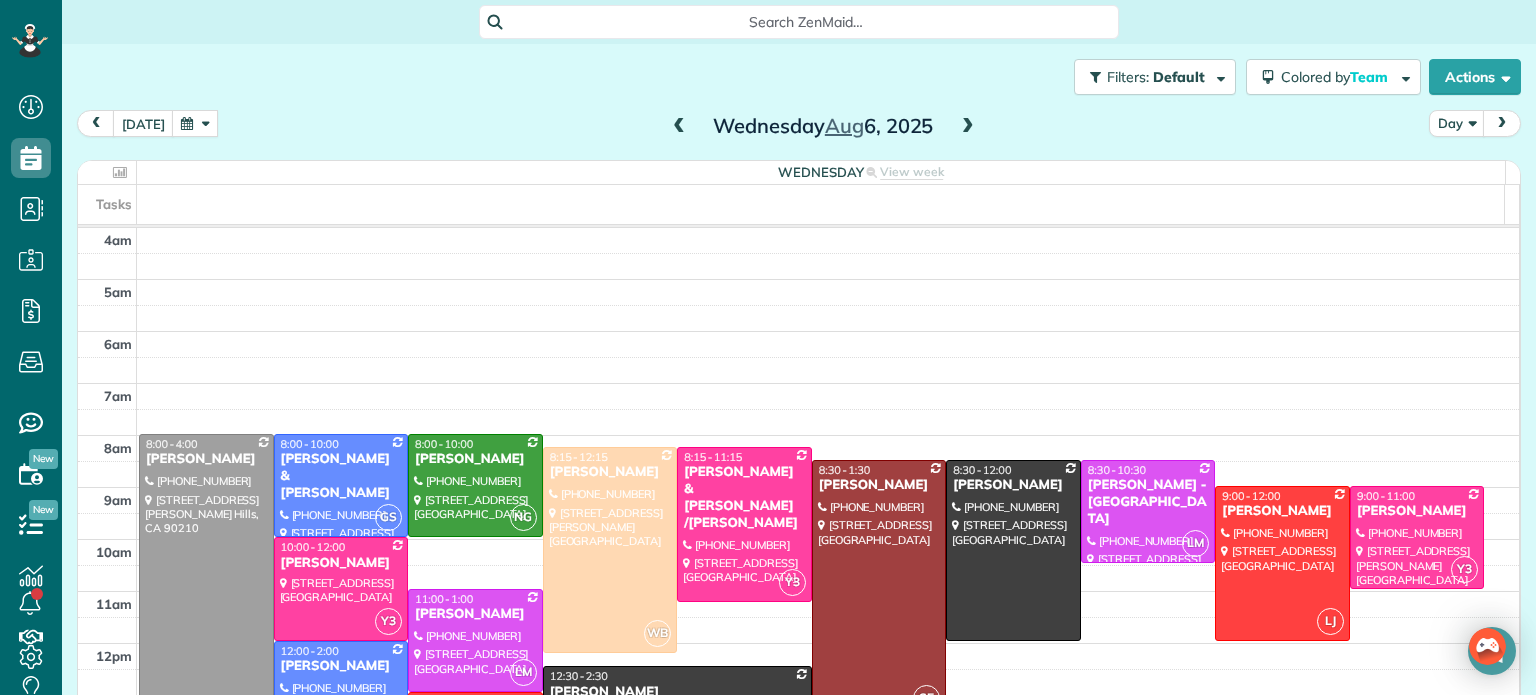 scroll, scrollTop: 0, scrollLeft: 0, axis: both 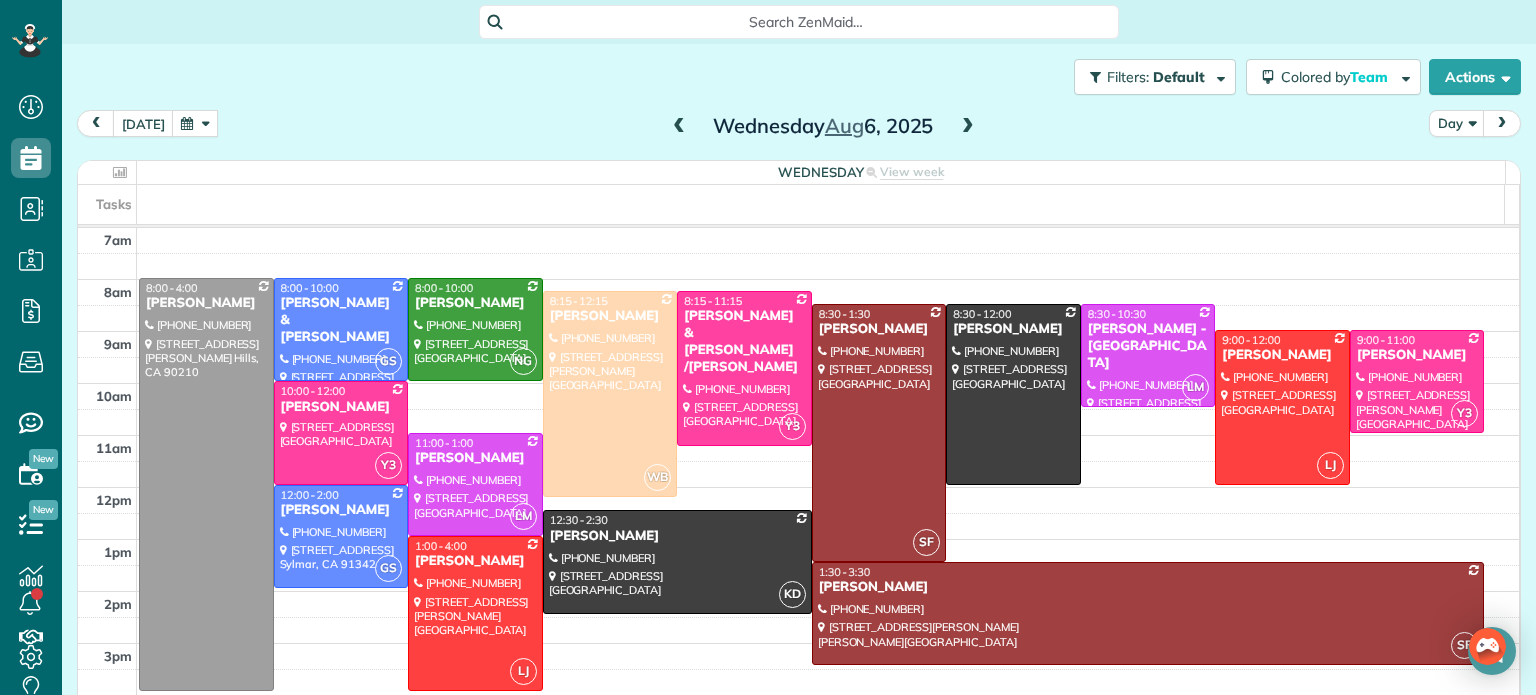 click at bounding box center [195, 123] 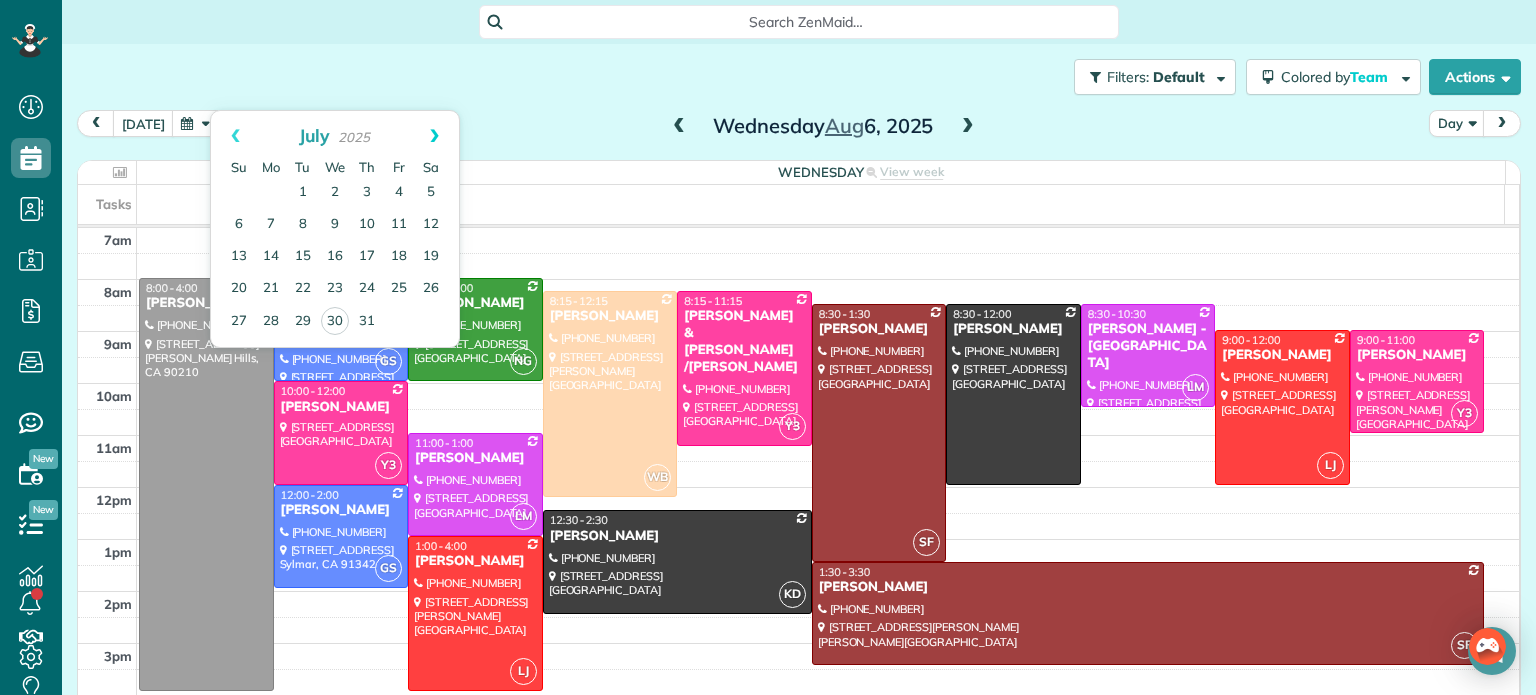 click on "Next" at bounding box center (434, 136) 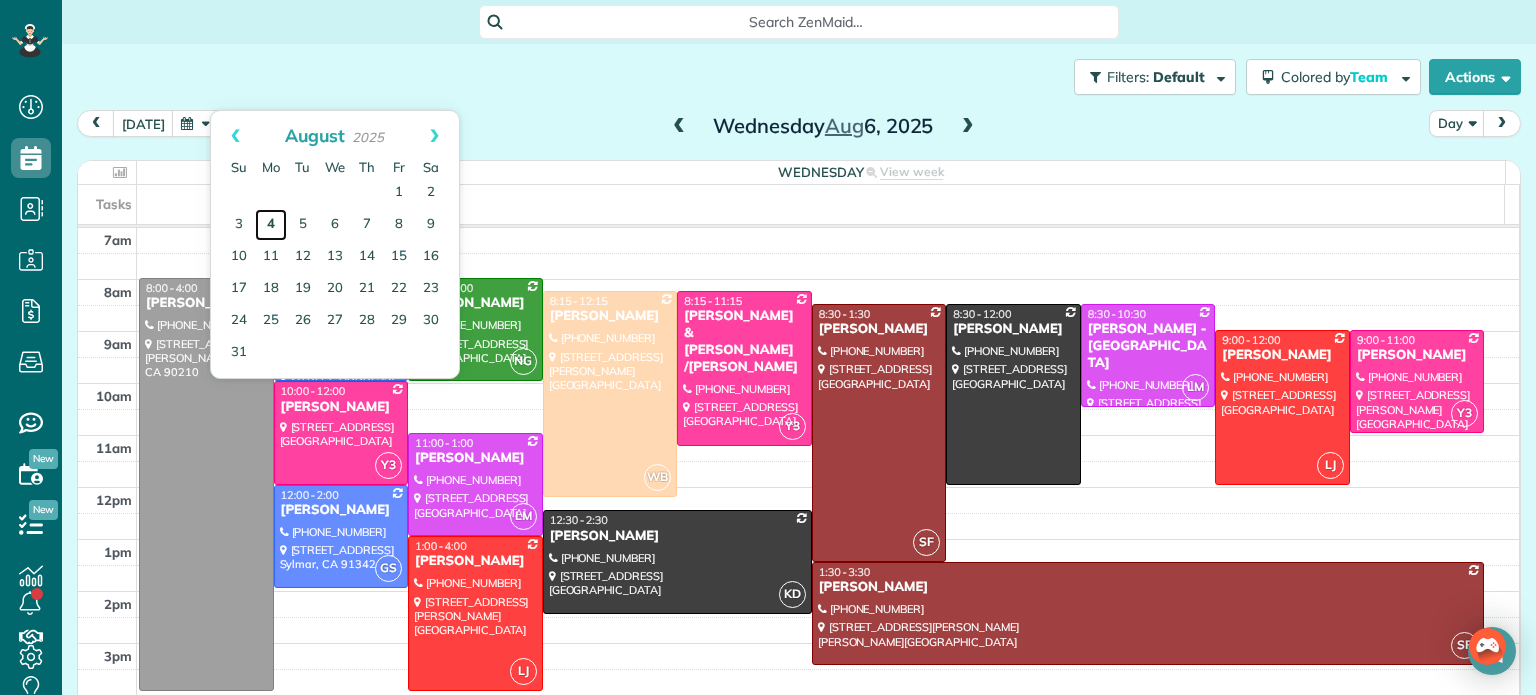 click on "4" at bounding box center [271, 225] 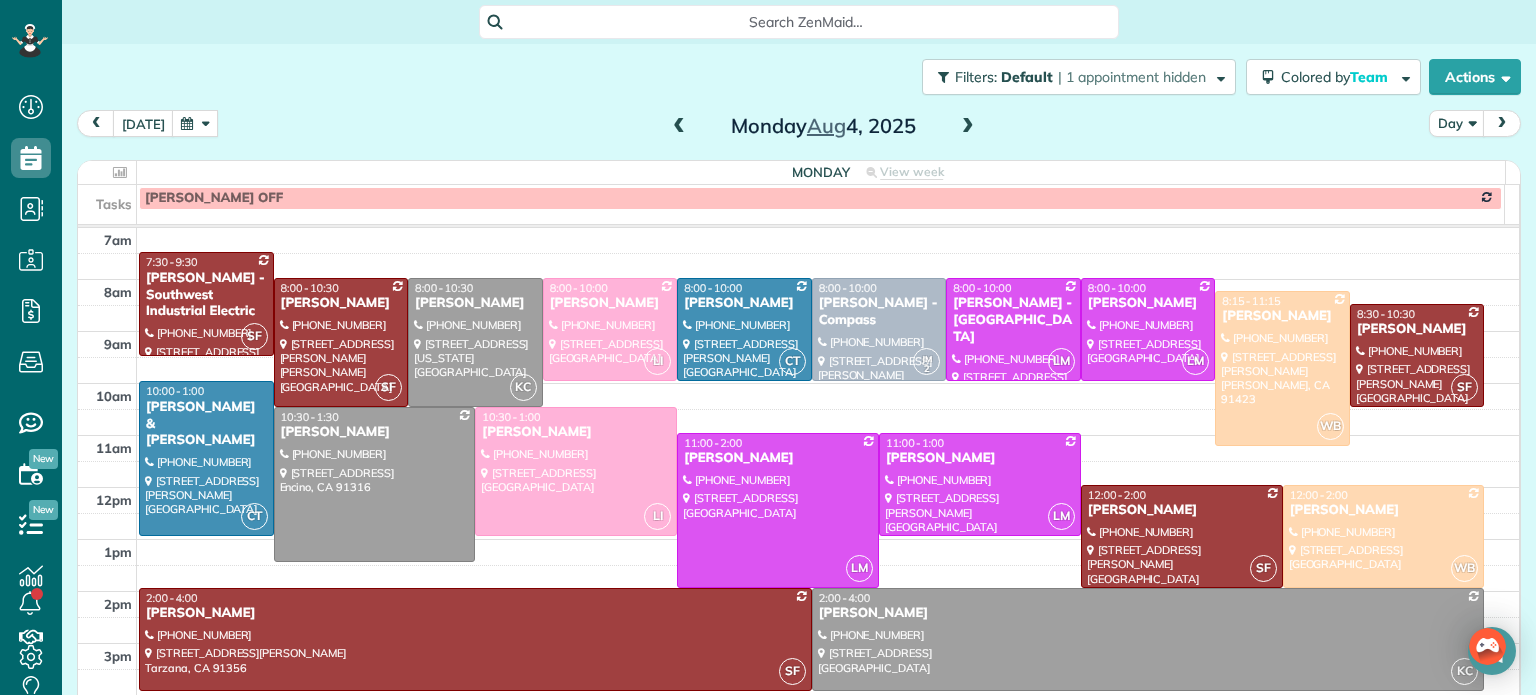 click at bounding box center (968, 127) 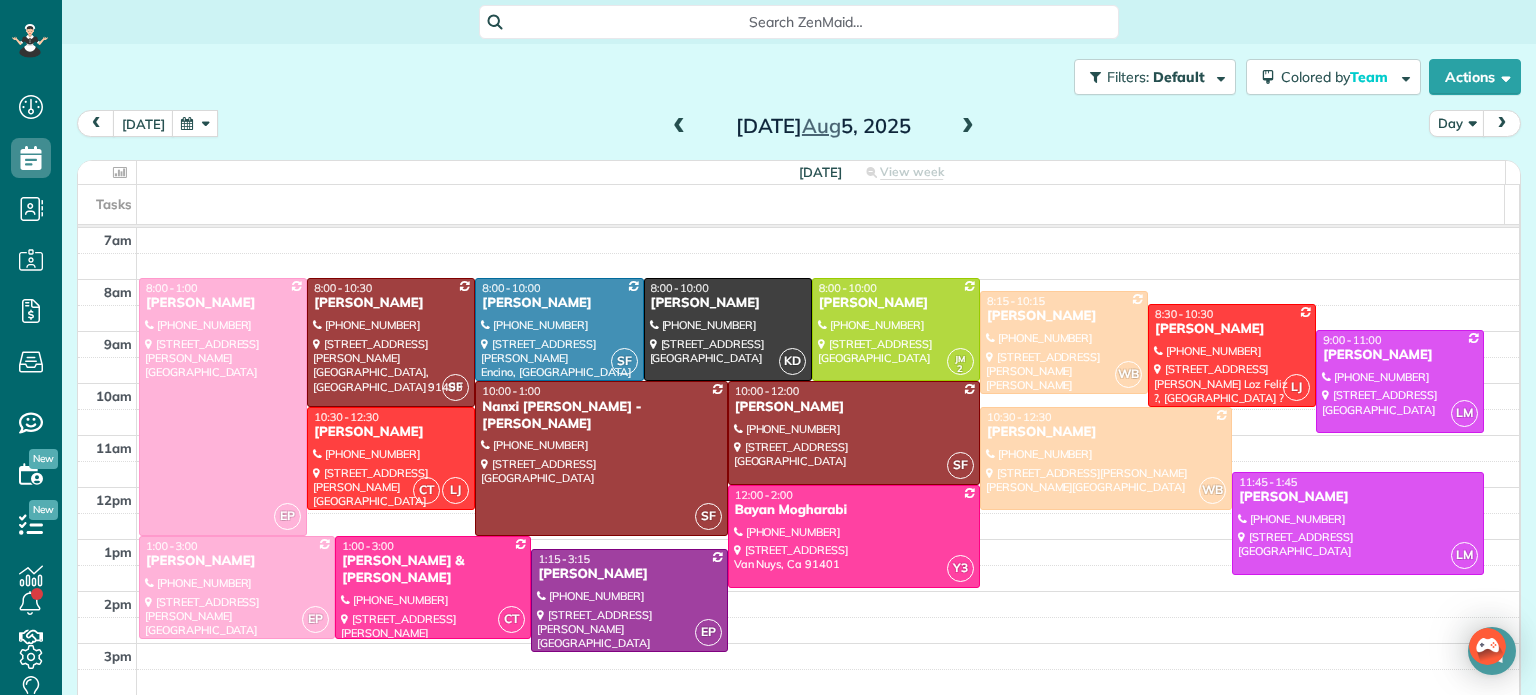 click at bounding box center [968, 127] 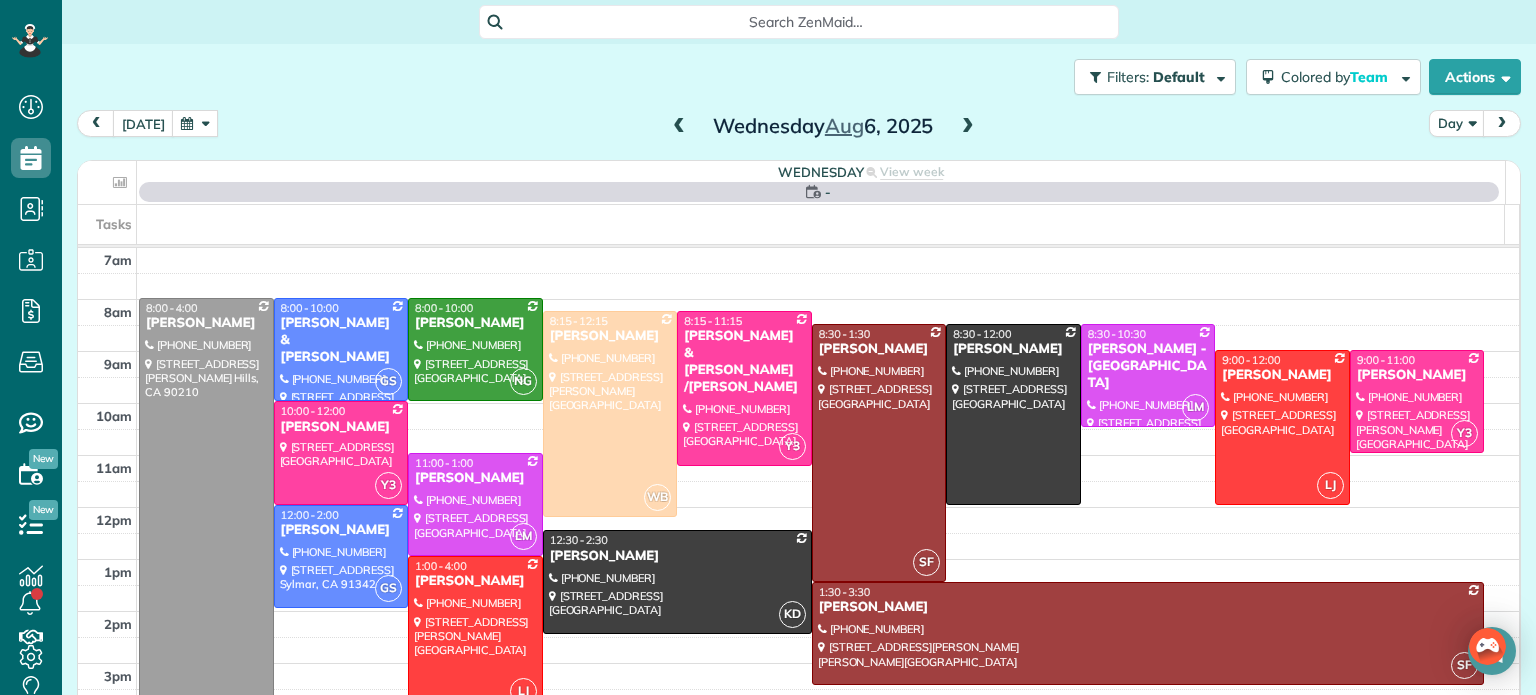 click at bounding box center (968, 127) 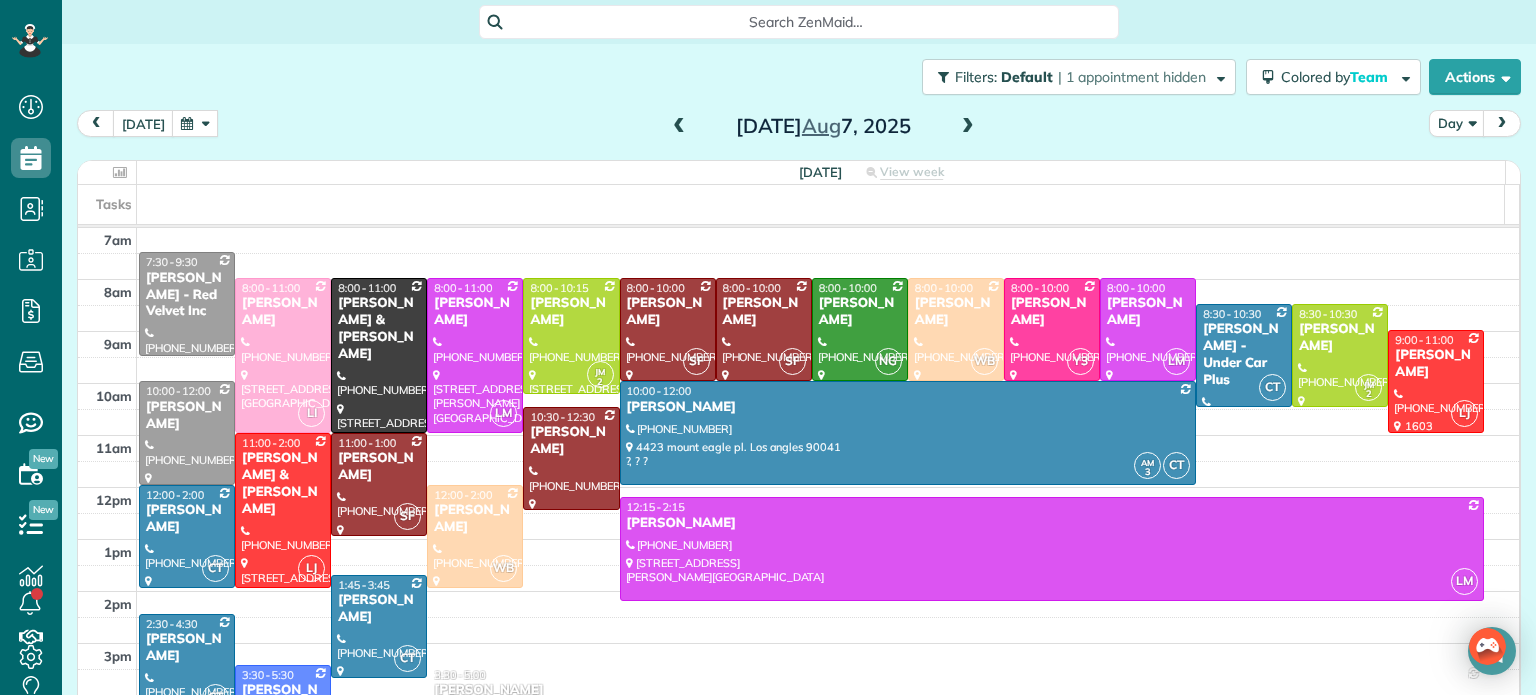 click at bounding box center (968, 127) 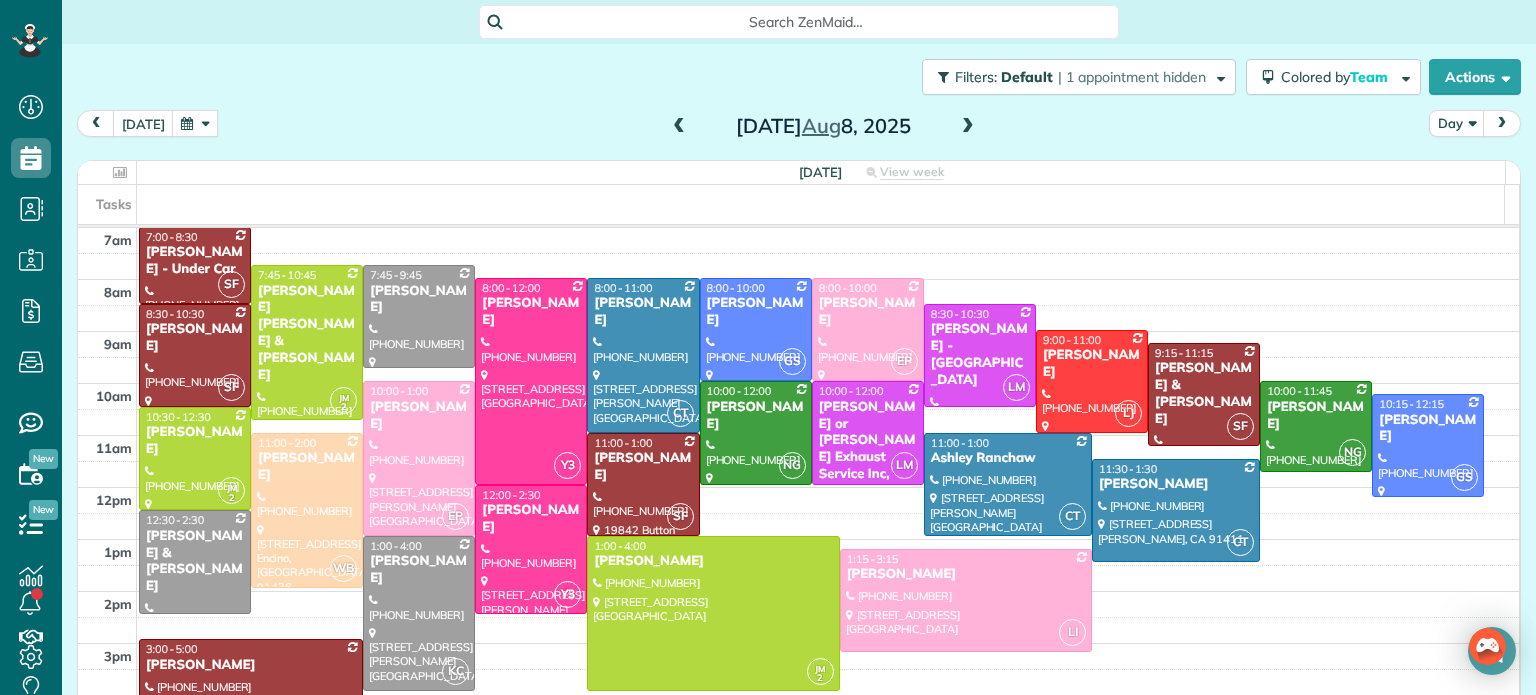 click at bounding box center [968, 127] 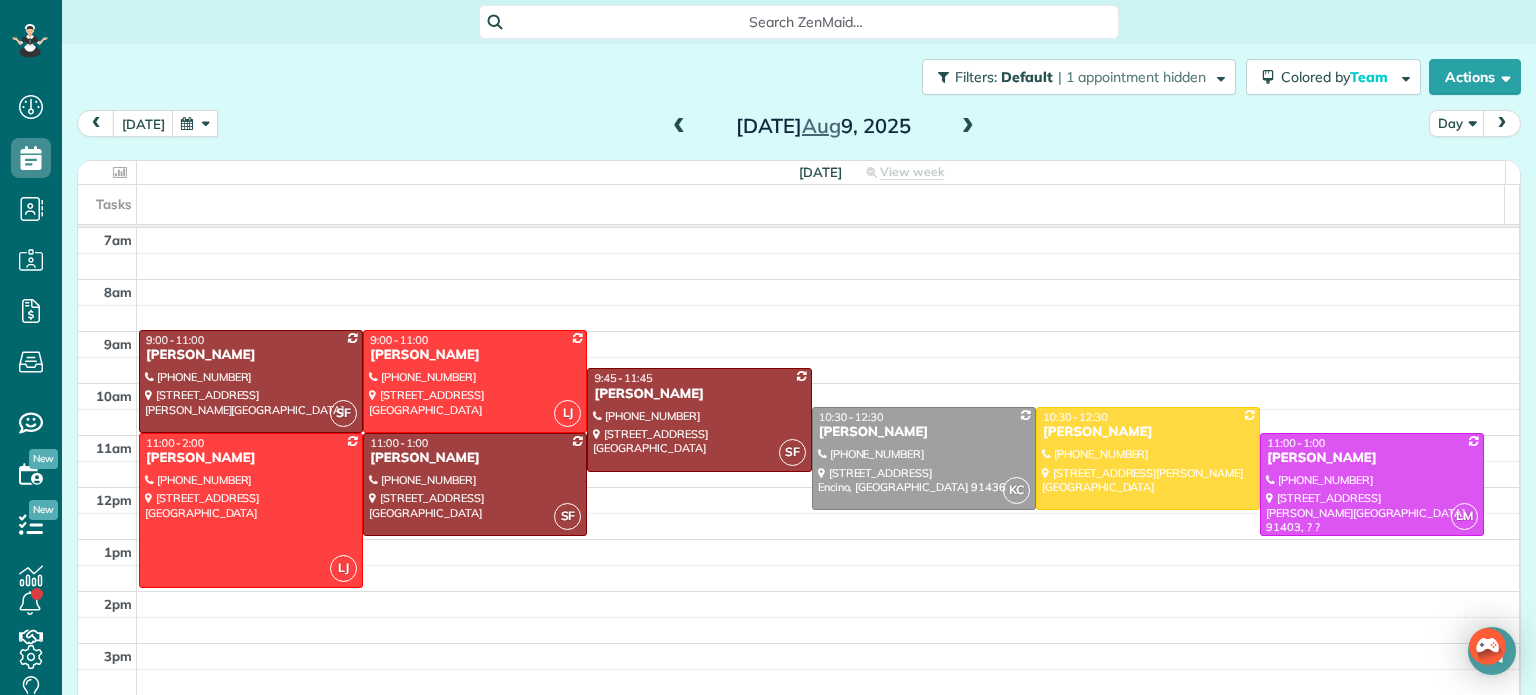 click at bounding box center [968, 127] 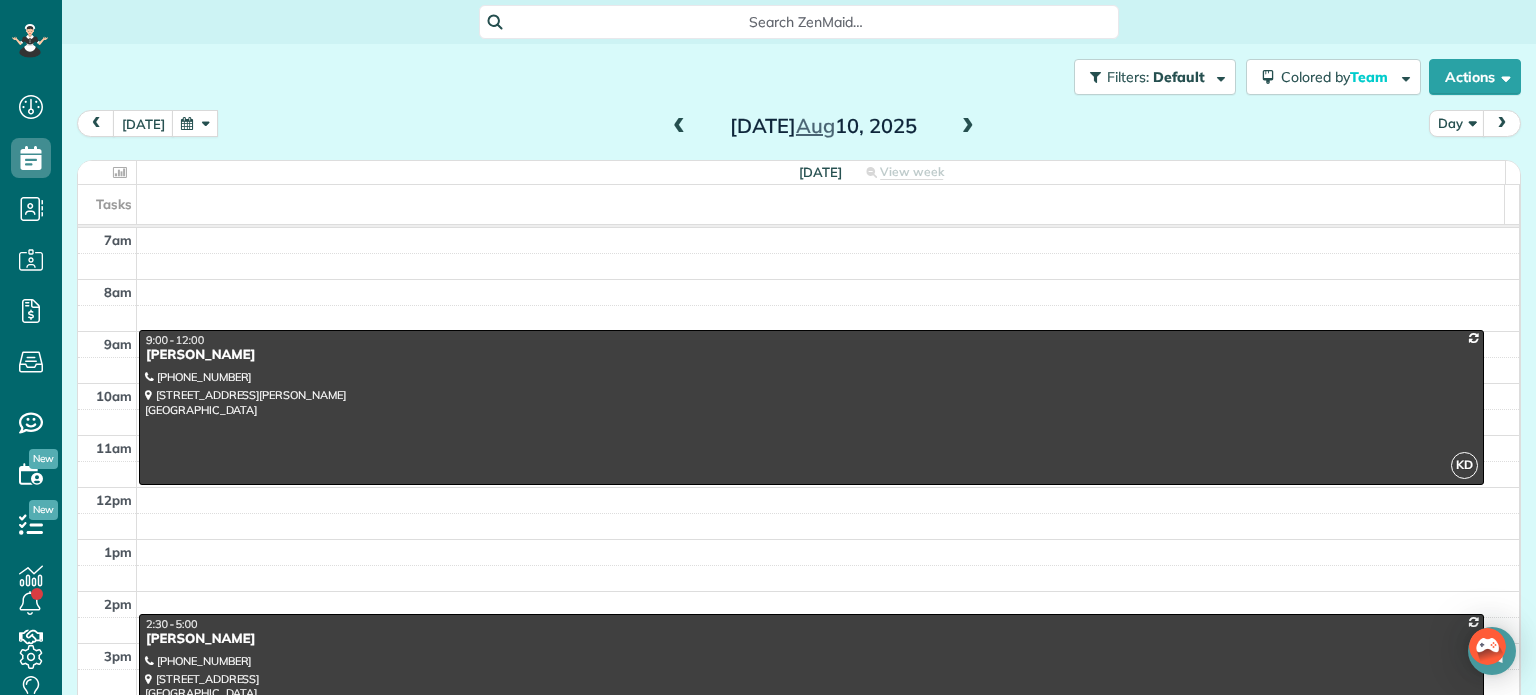 click at bounding box center (968, 127) 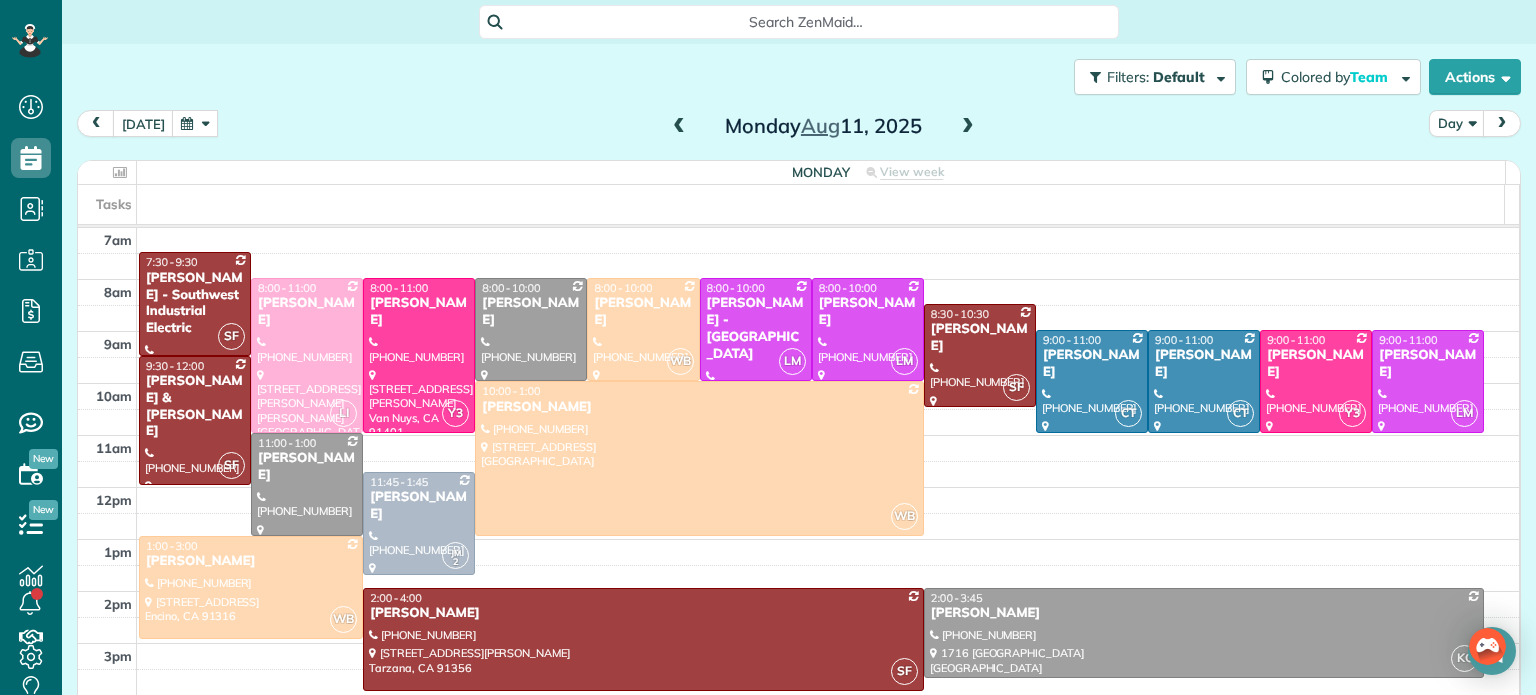 click at bounding box center [968, 127] 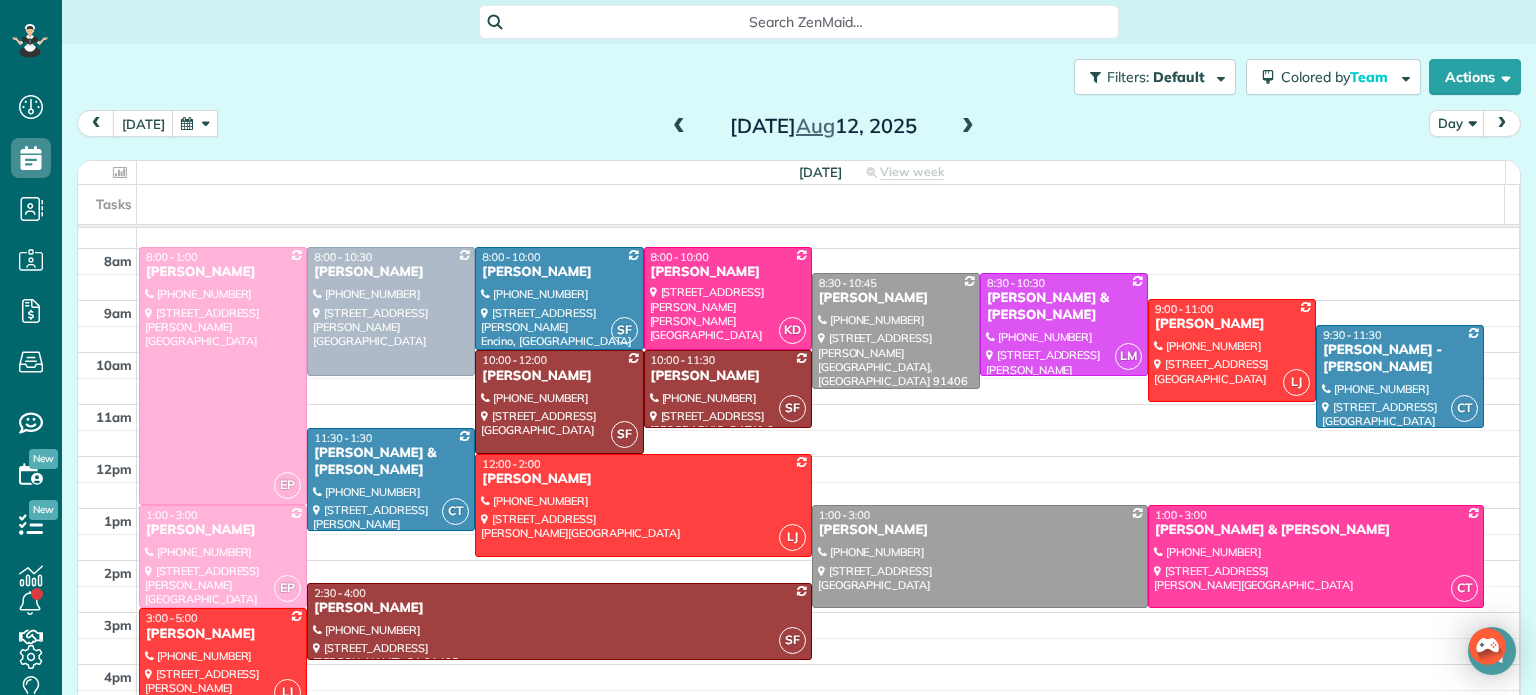 scroll, scrollTop: 187, scrollLeft: 0, axis: vertical 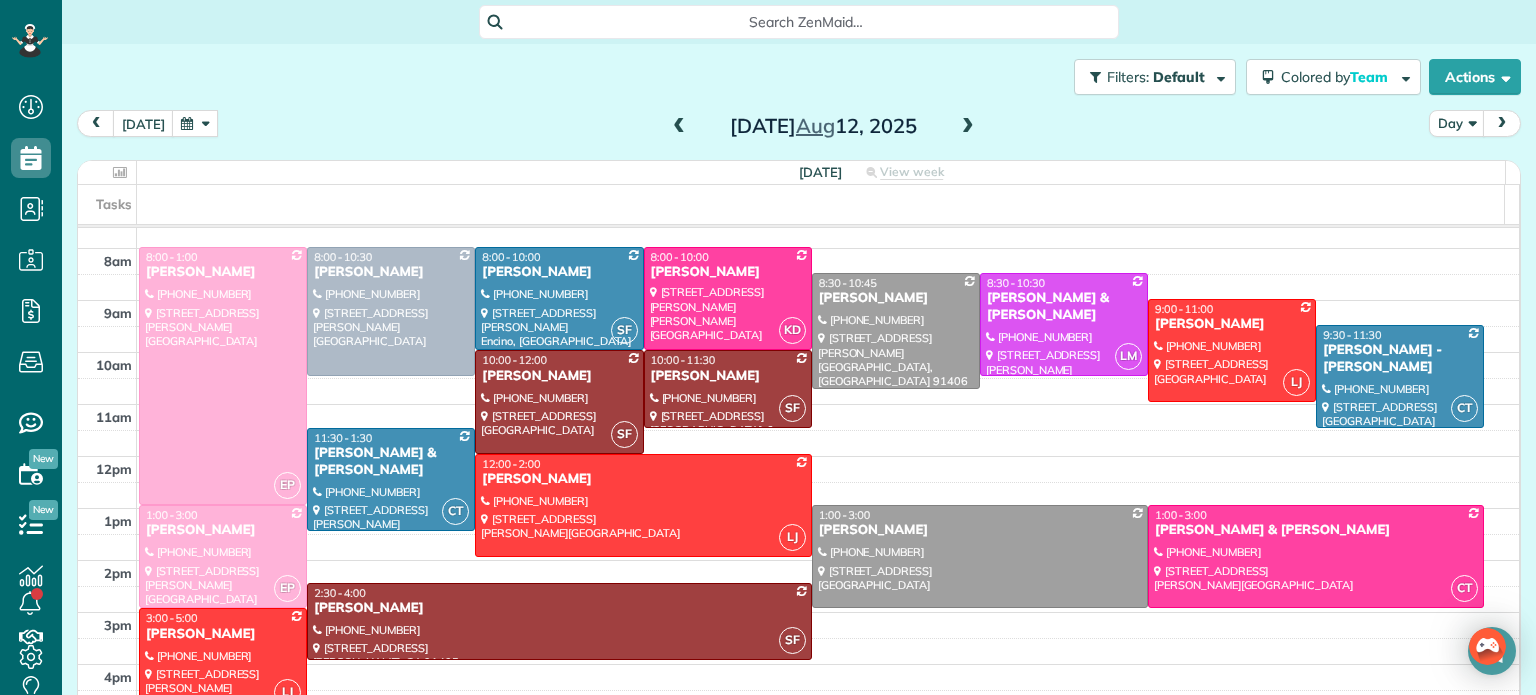 click at bounding box center [968, 127] 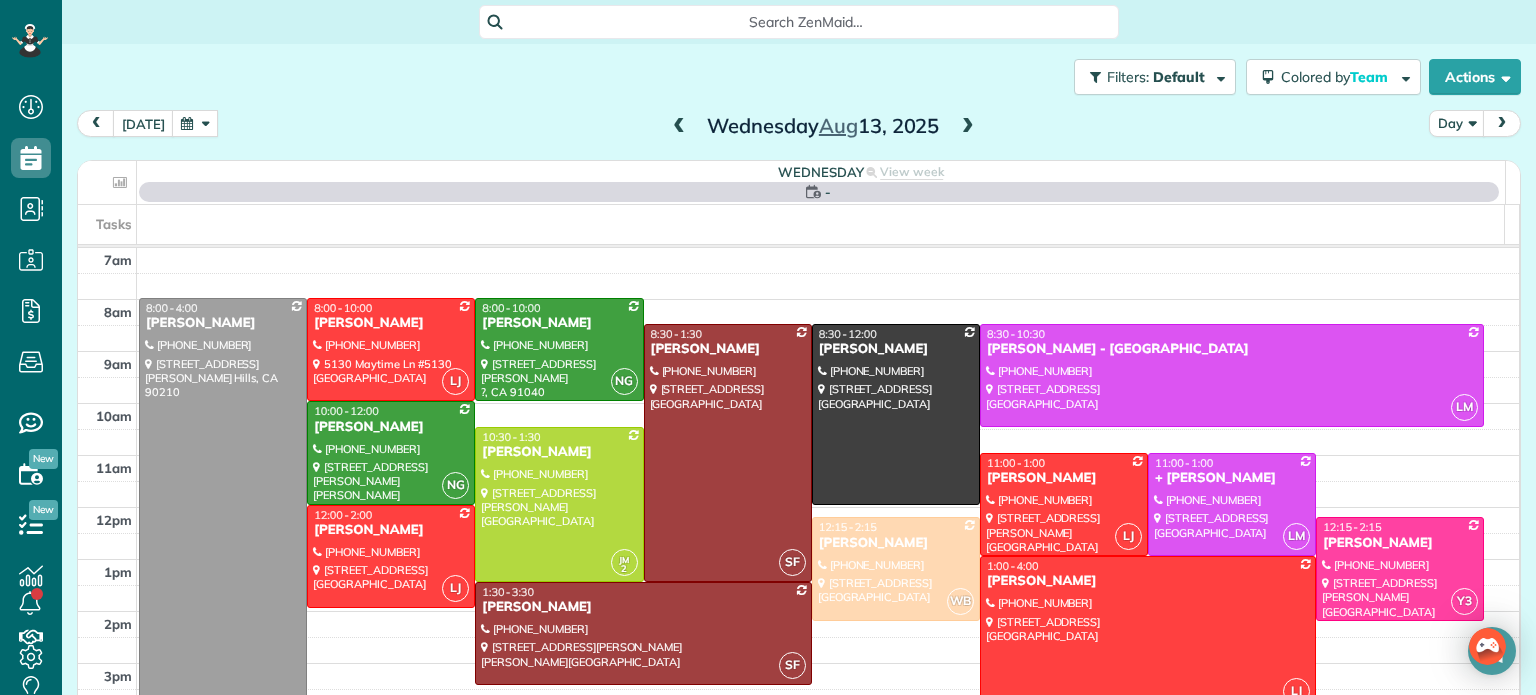 click at bounding box center [968, 127] 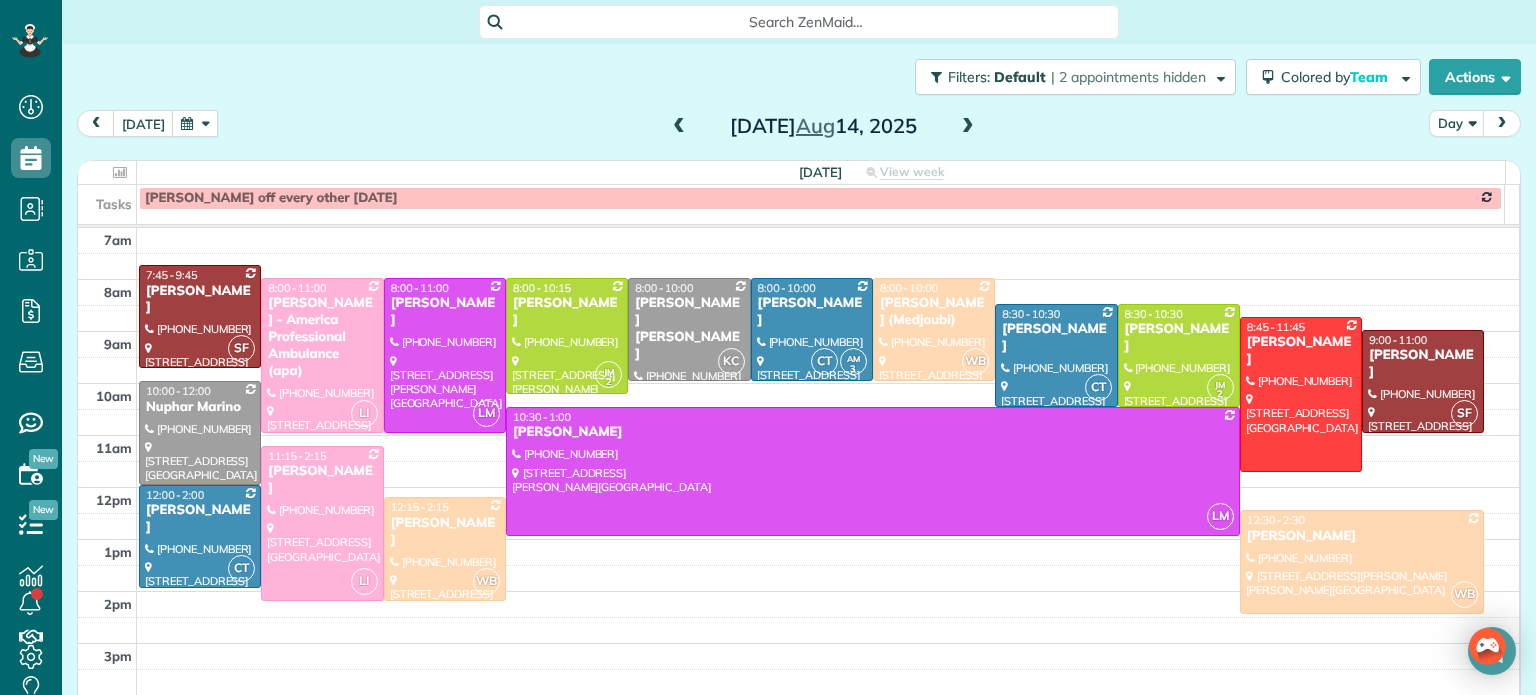 click at bounding box center [968, 127] 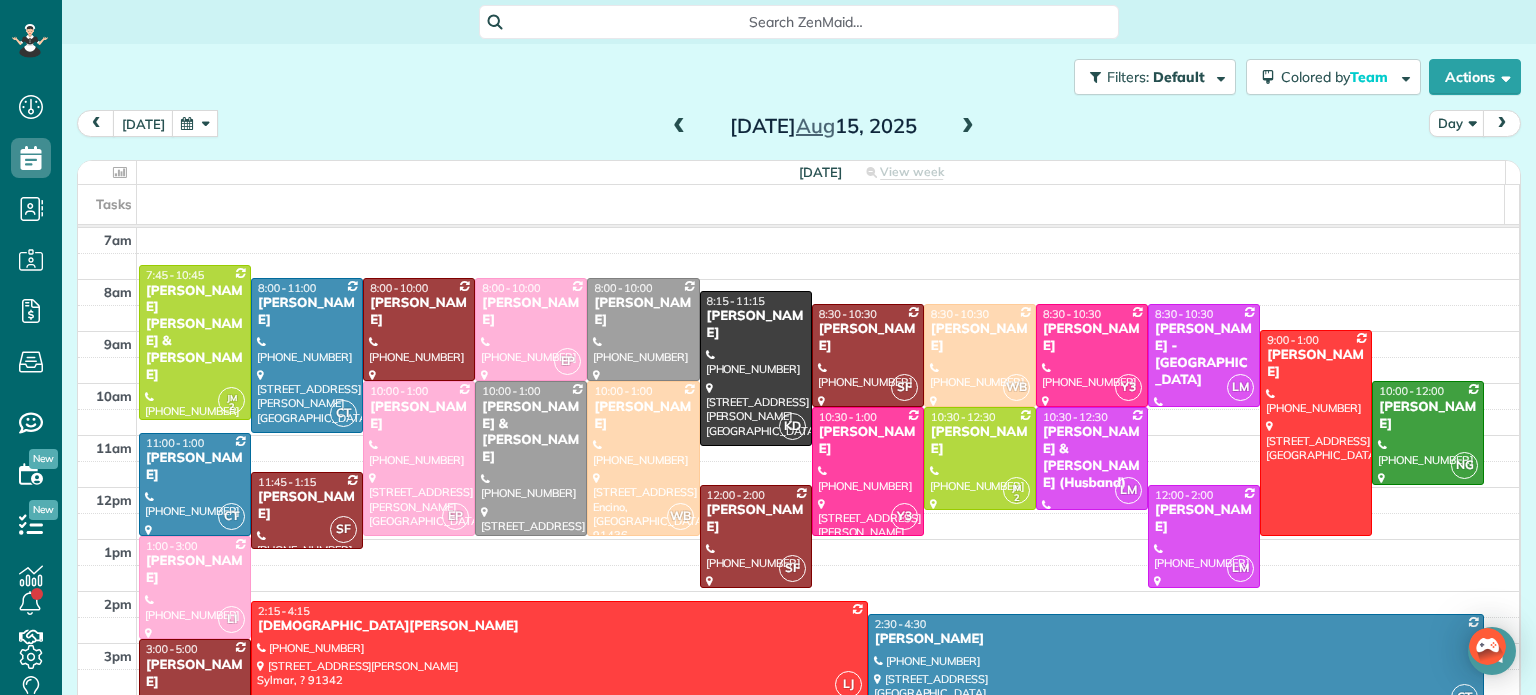 click at bounding box center [968, 127] 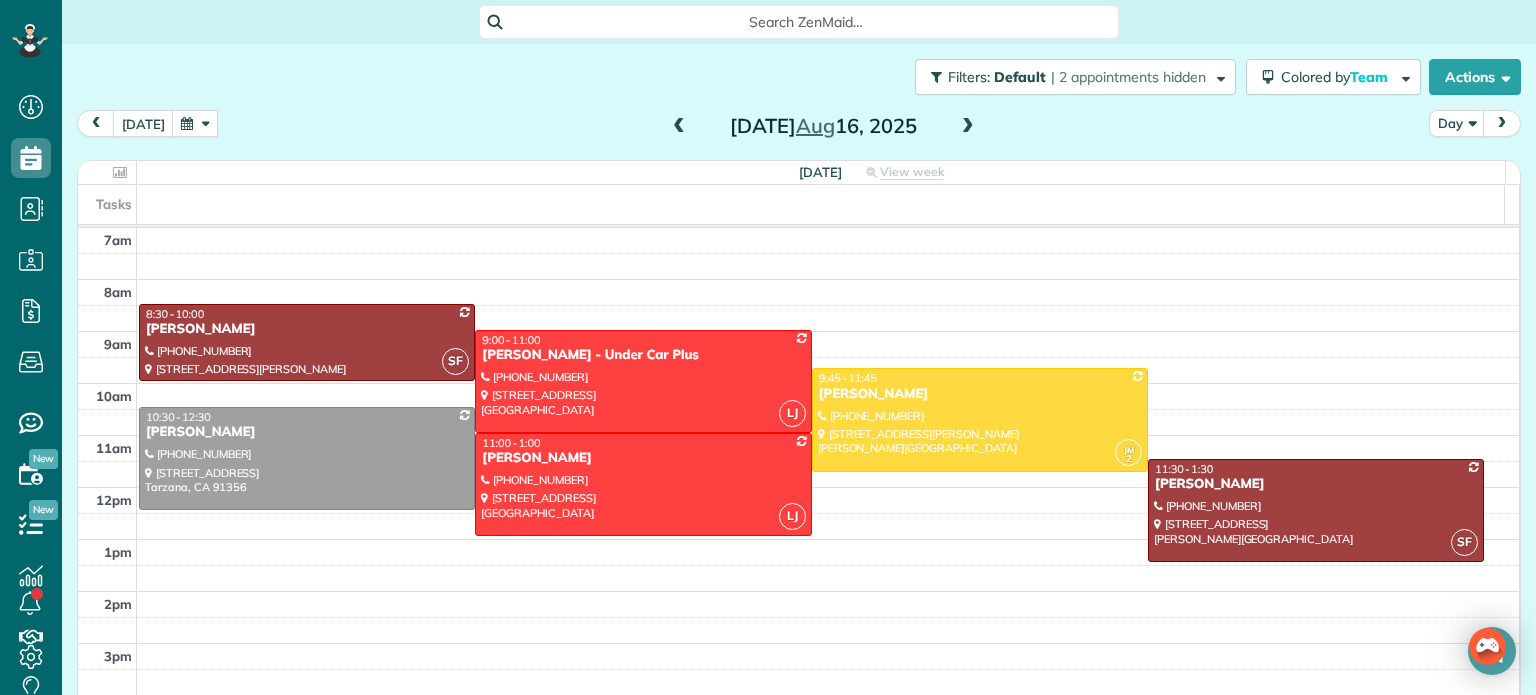click at bounding box center (968, 127) 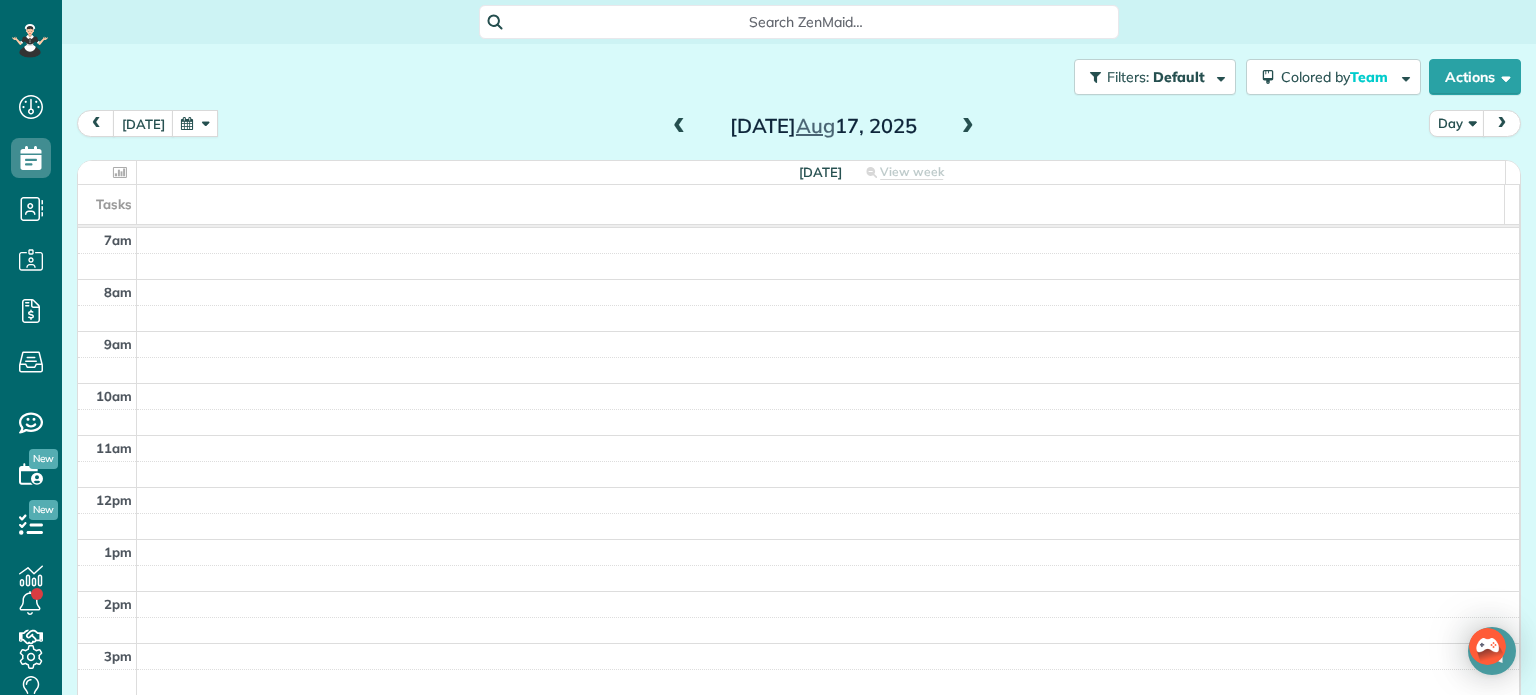 click at bounding box center [968, 127] 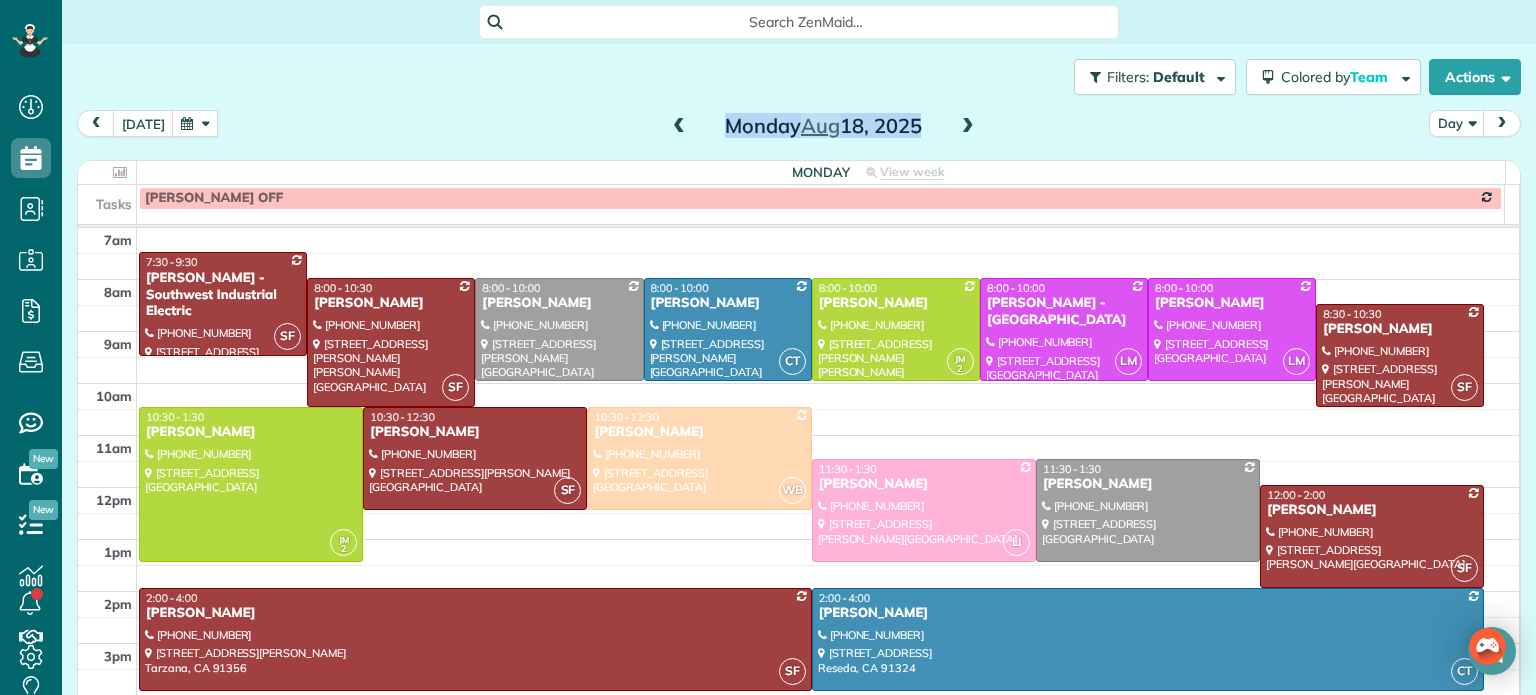 drag, startPoint x: 958, startPoint y: 119, endPoint x: 946, endPoint y: 123, distance: 12.649111 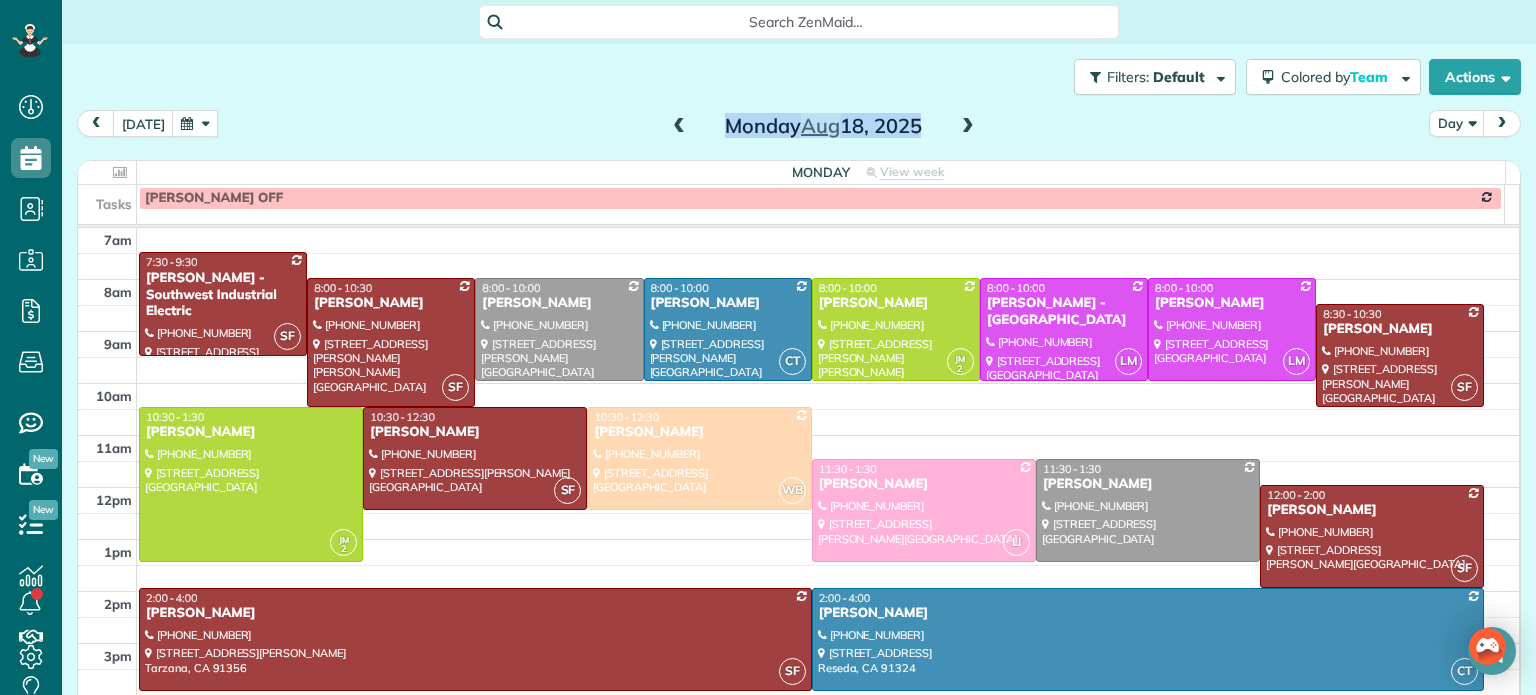 click on "[DATE]" at bounding box center (823, 126) 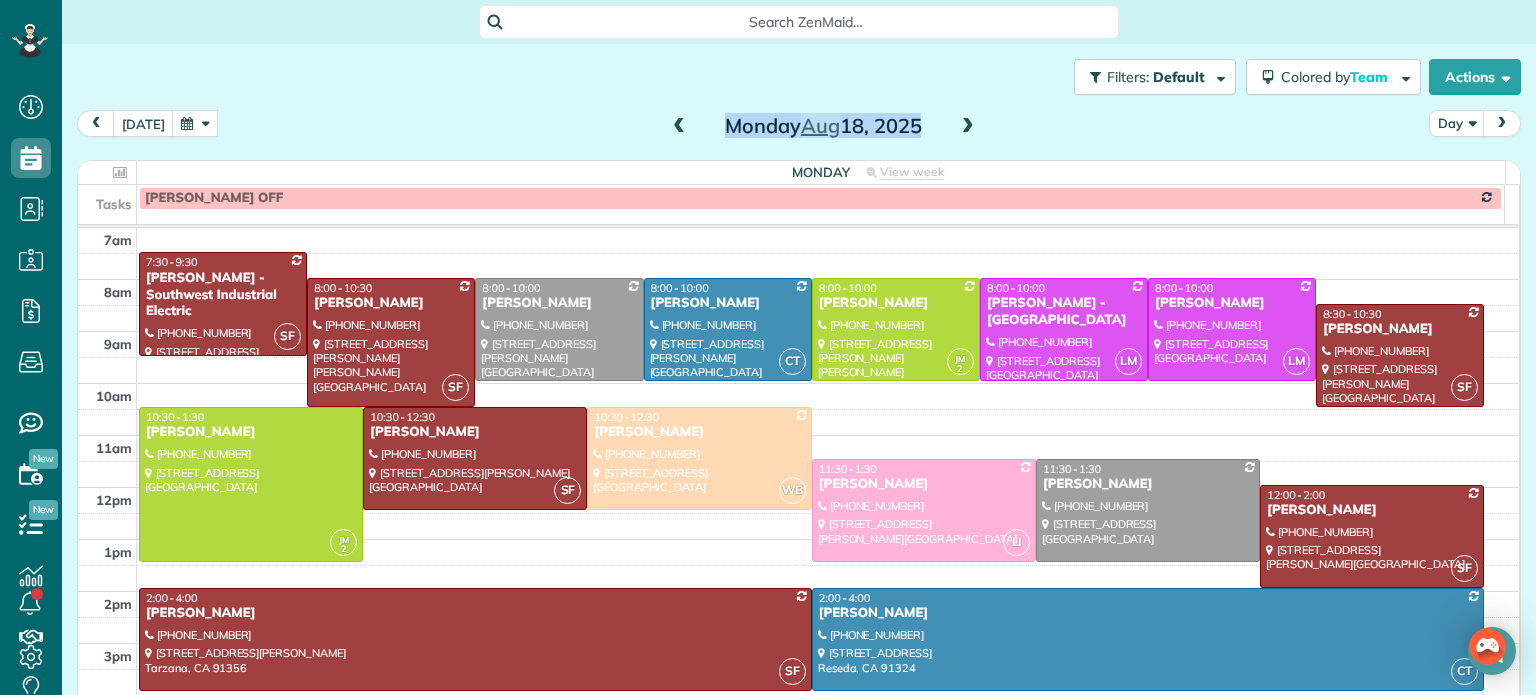click at bounding box center (968, 127) 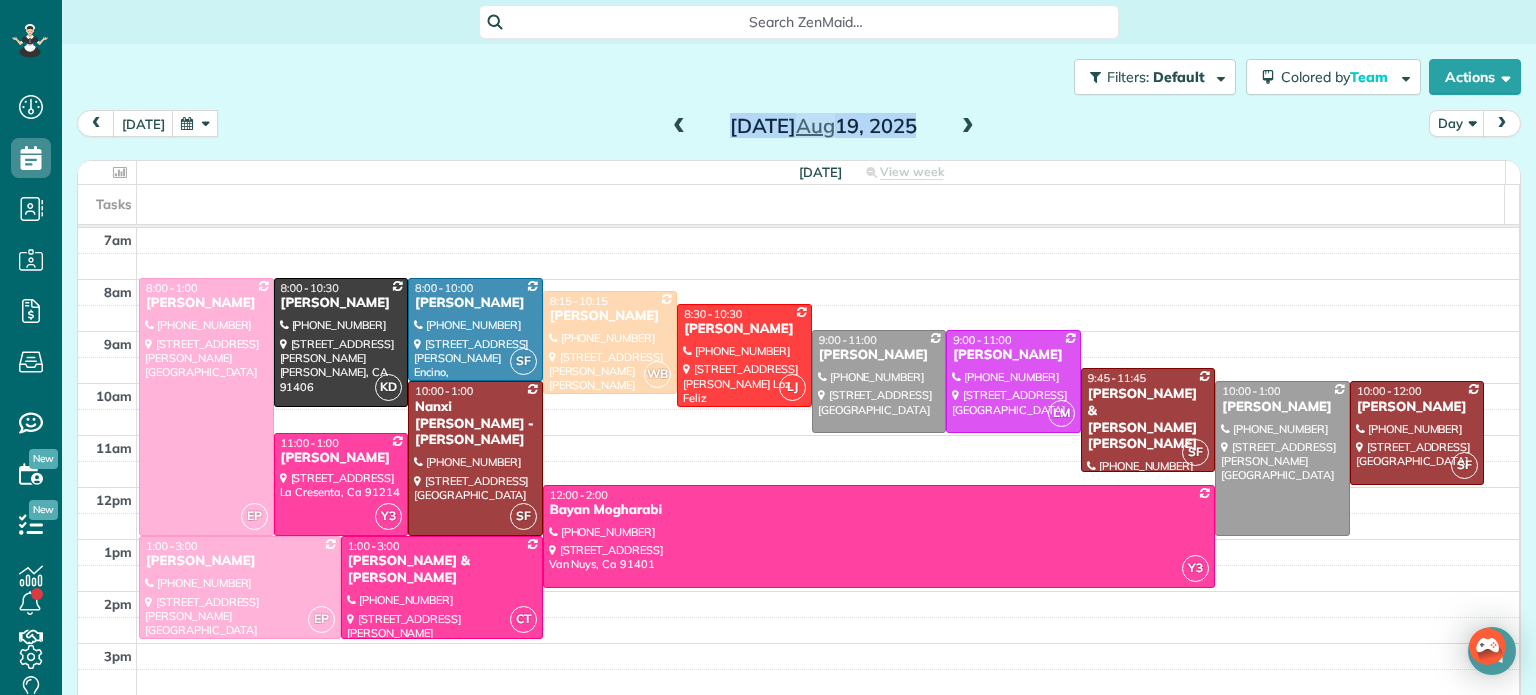click at bounding box center (968, 127) 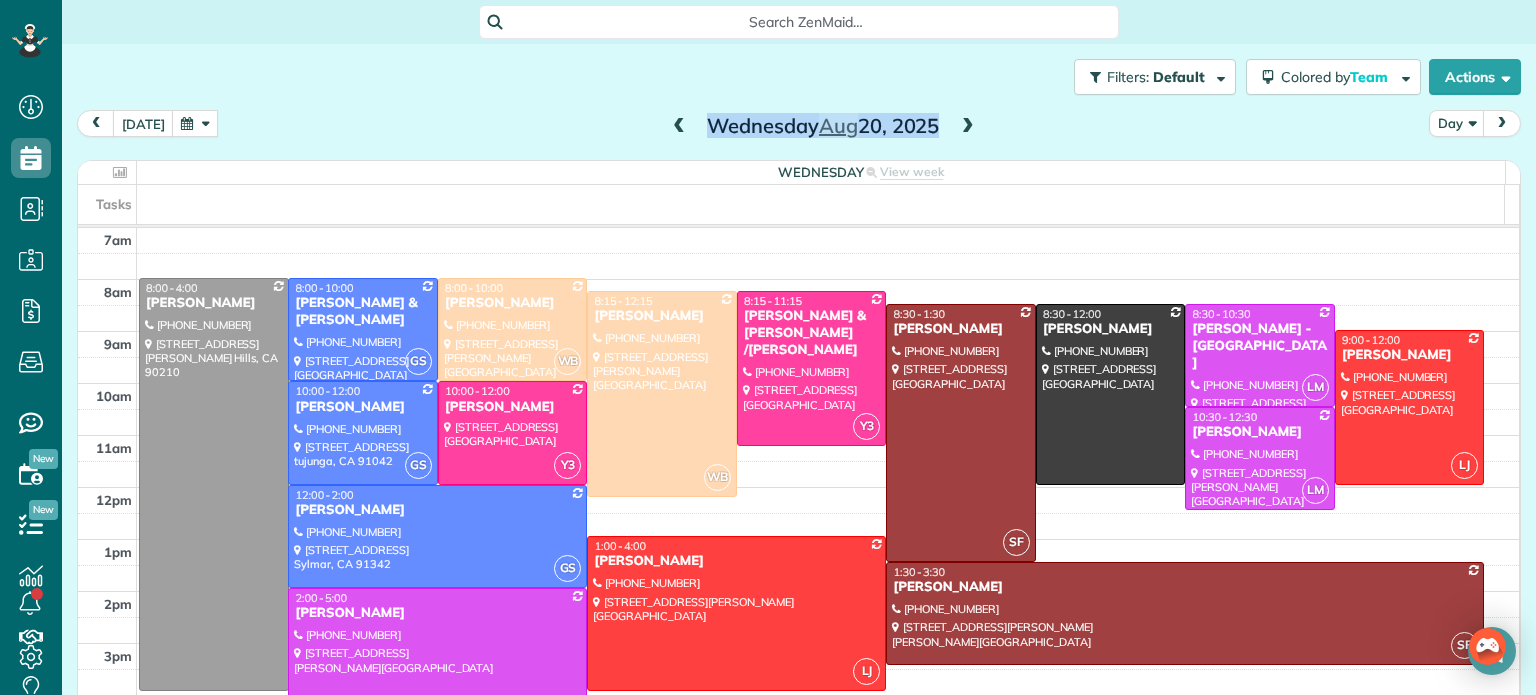 click at bounding box center (968, 127) 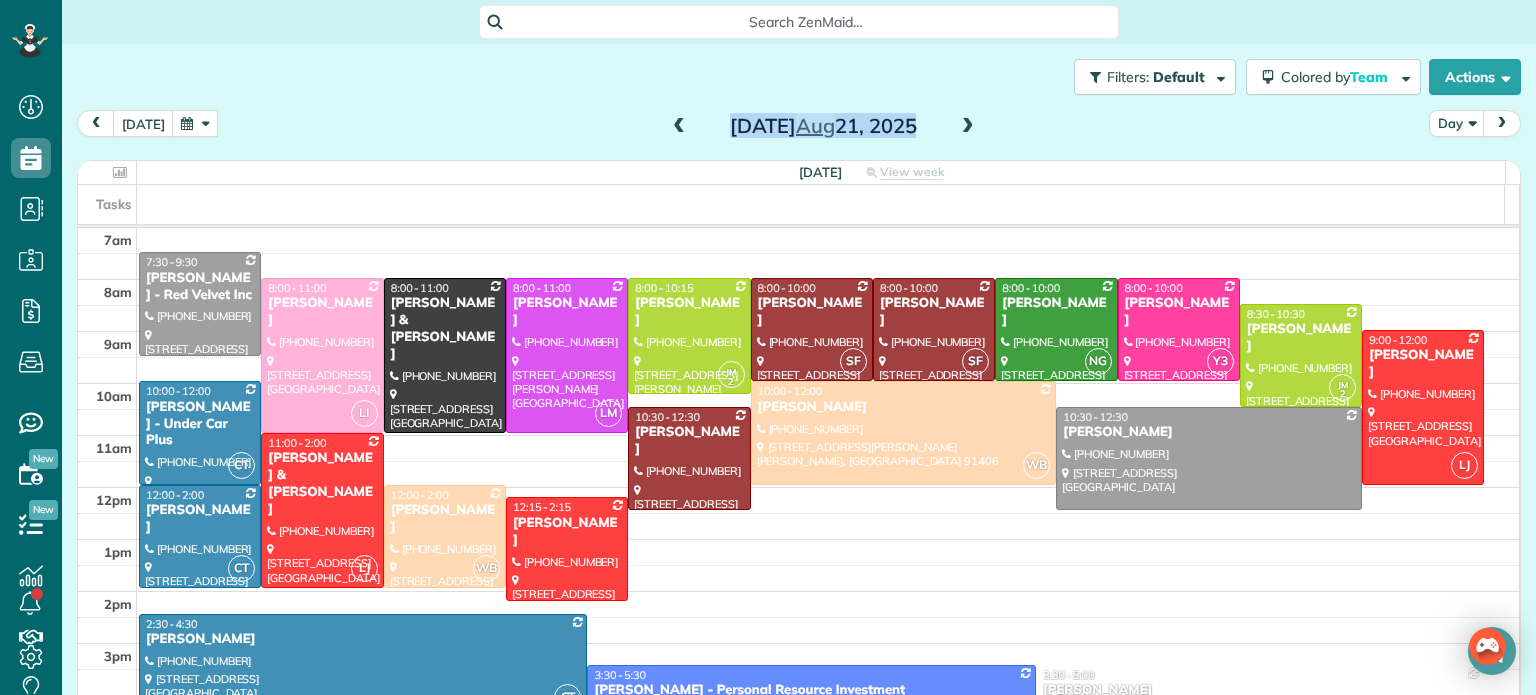 click at bounding box center [968, 127] 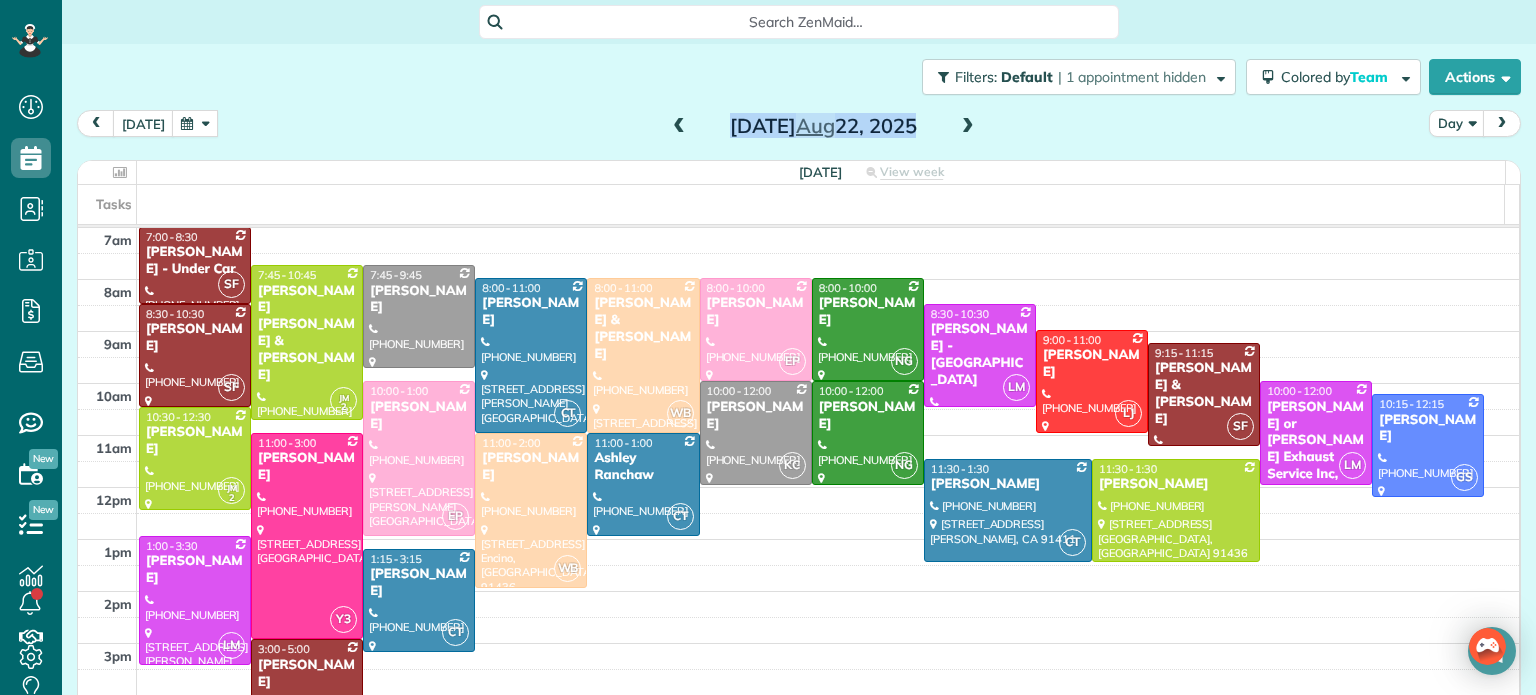 click at bounding box center (679, 127) 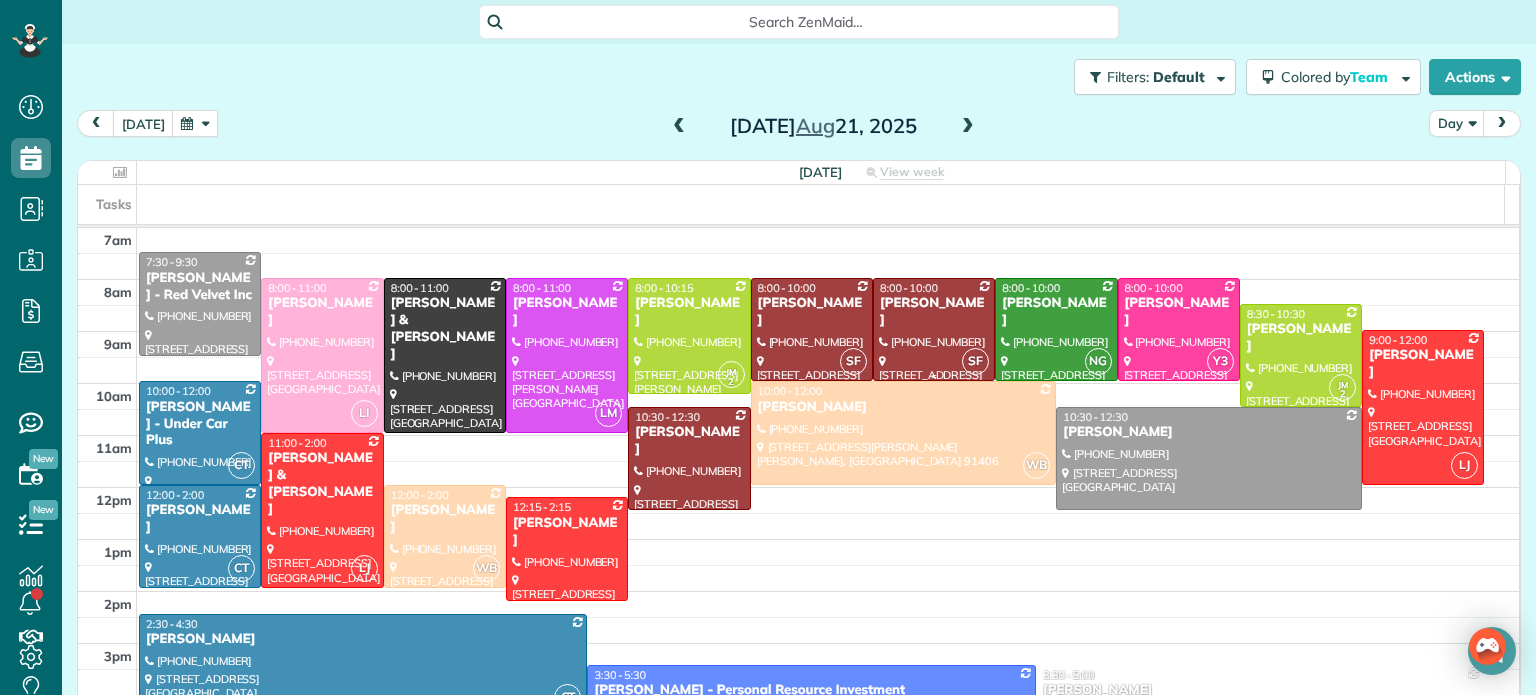 click at bounding box center [934, 329] 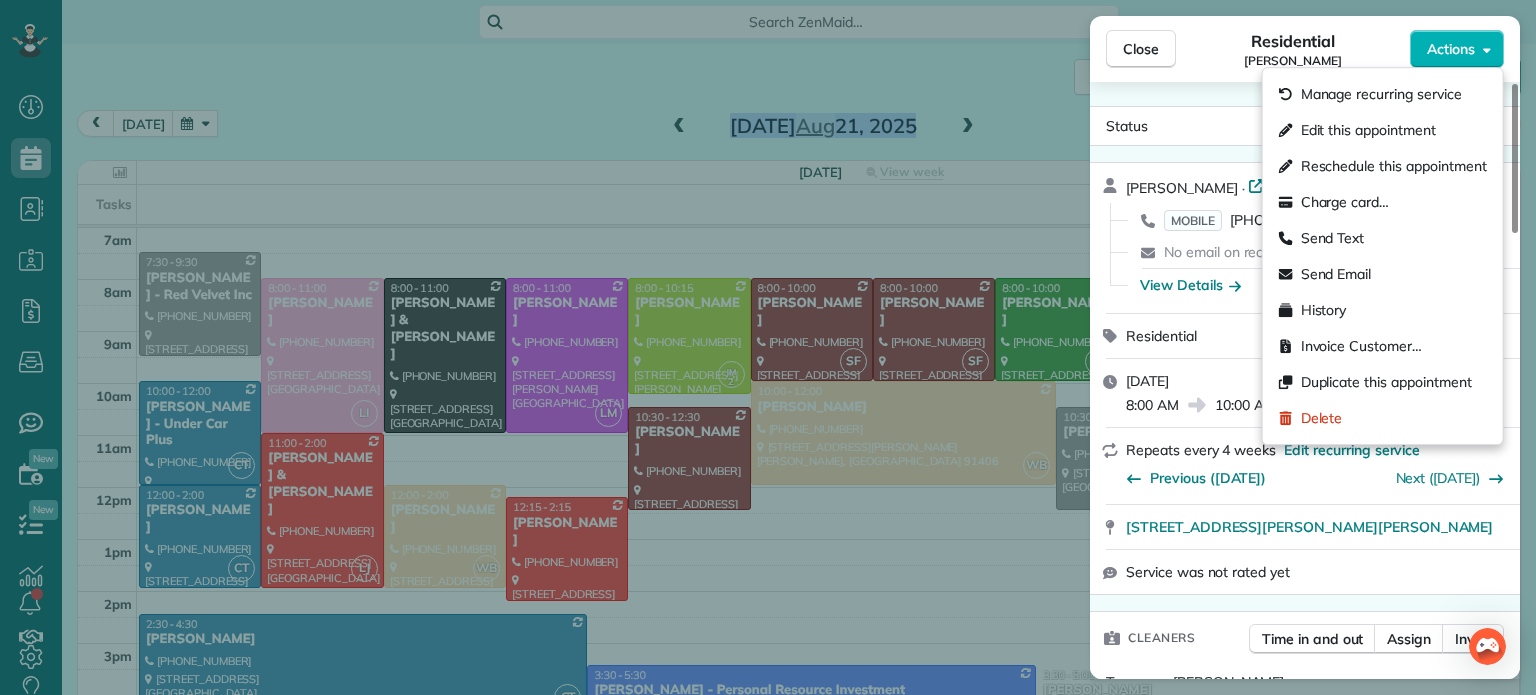 click on "Actions" at bounding box center [1451, 49] 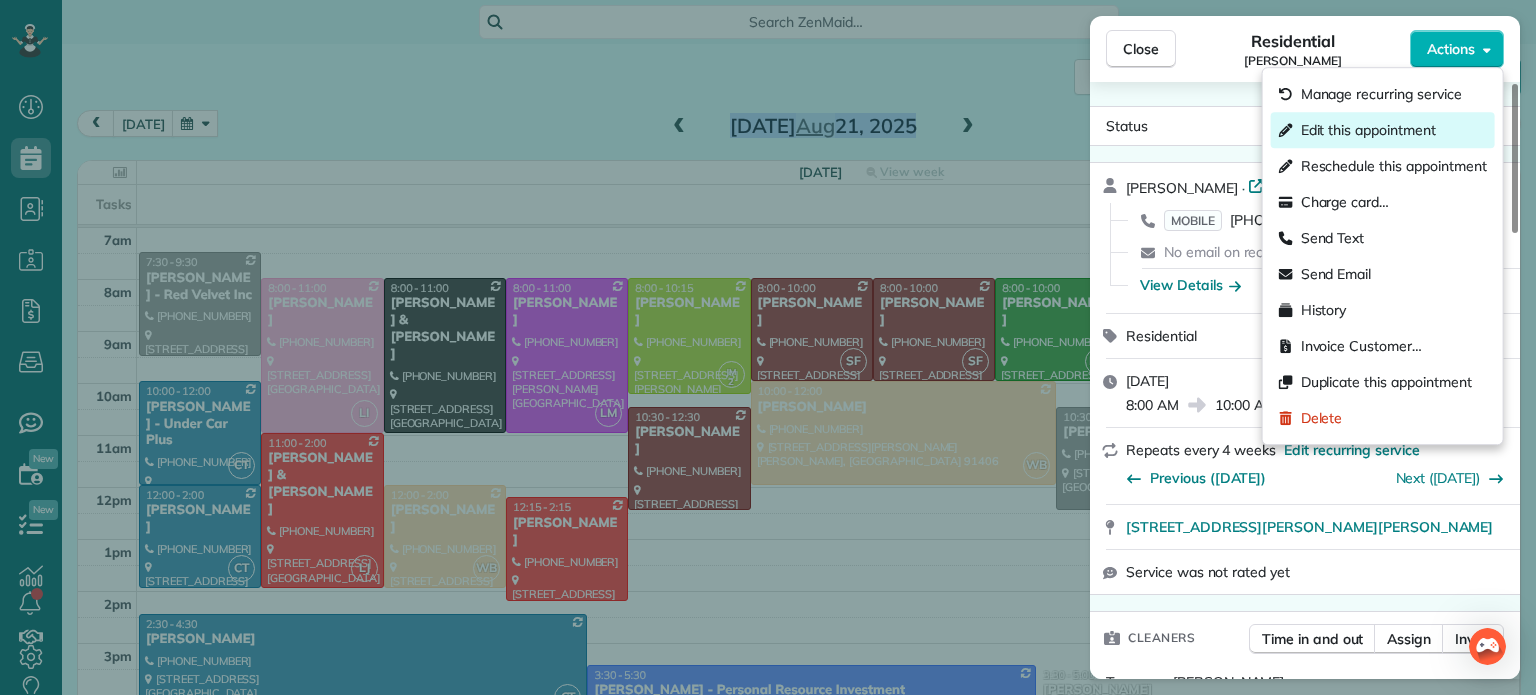click on "Edit this appointment" at bounding box center (1368, 130) 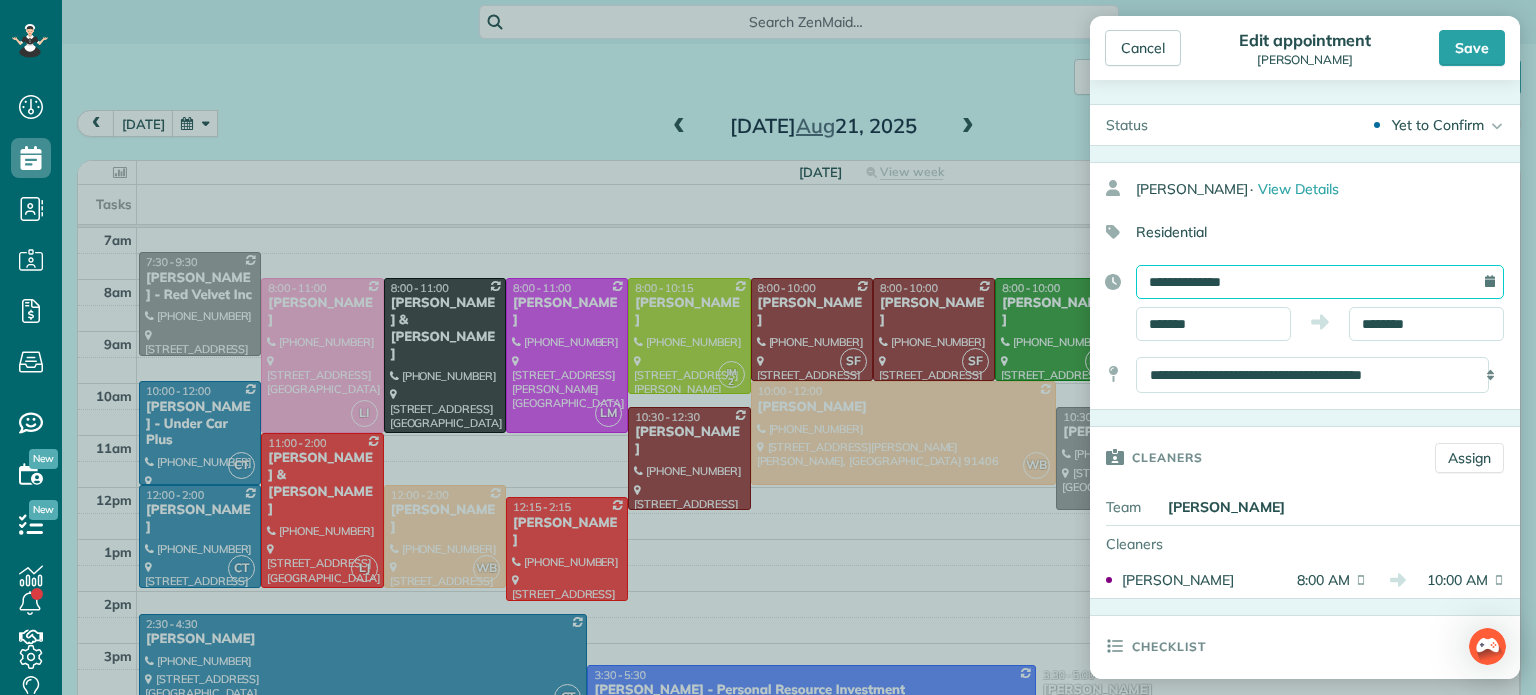 click on "**********" at bounding box center (1320, 282) 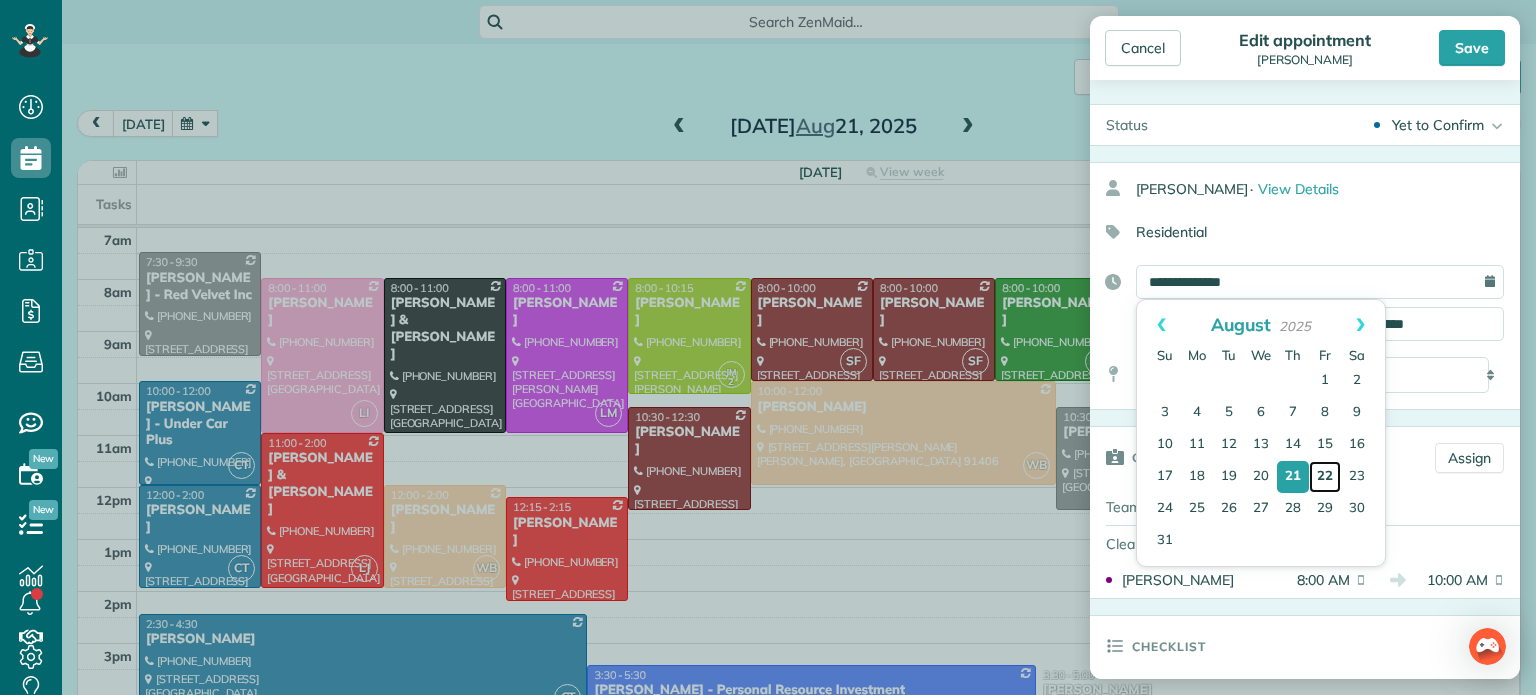 click on "22" at bounding box center (1325, 477) 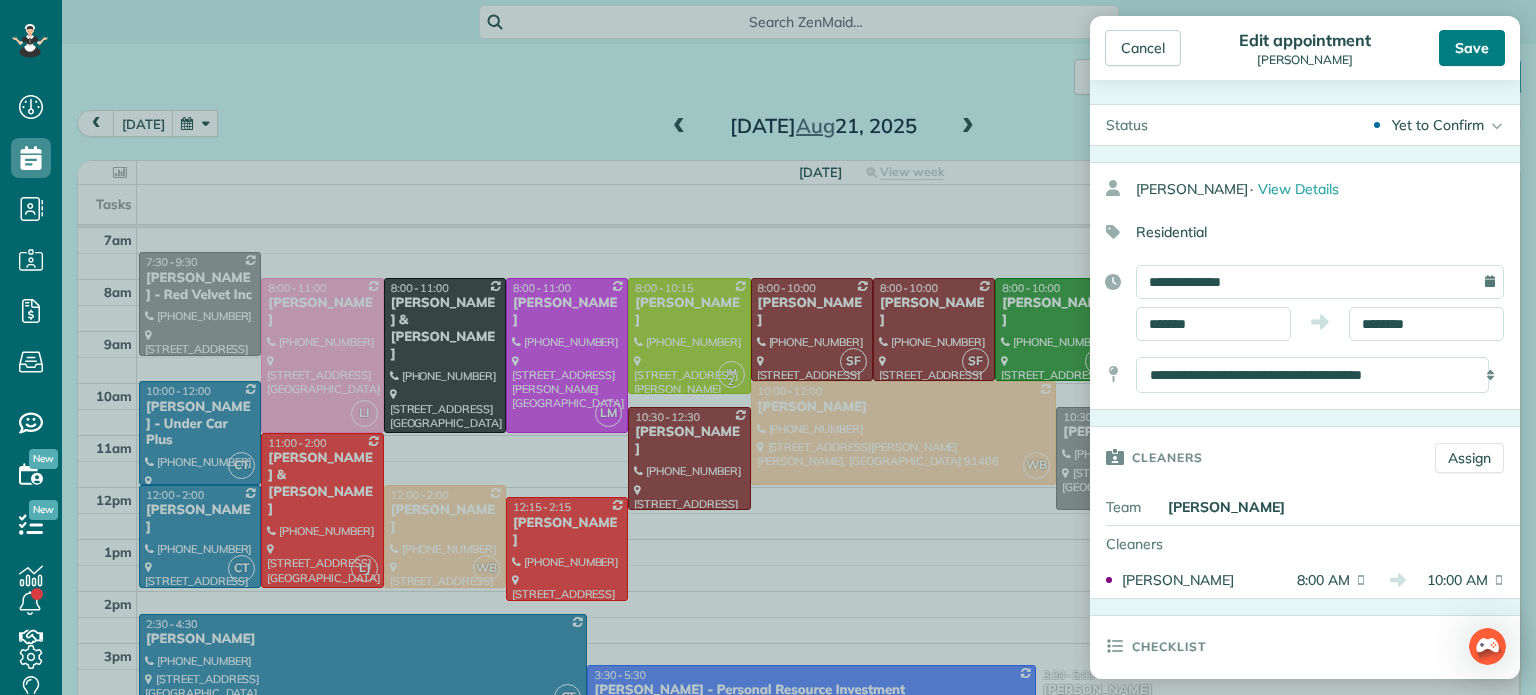 click on "Save" at bounding box center [1472, 48] 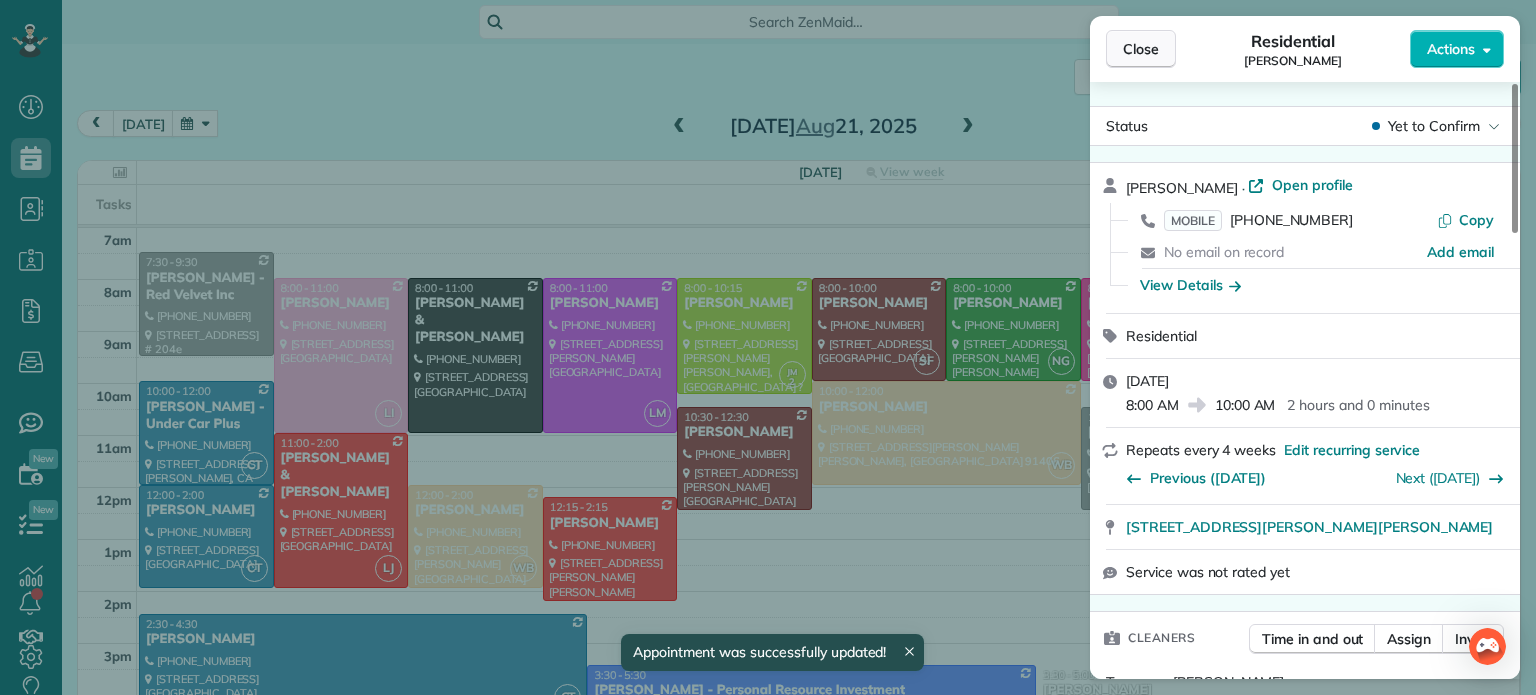 click on "Close" at bounding box center [1141, 49] 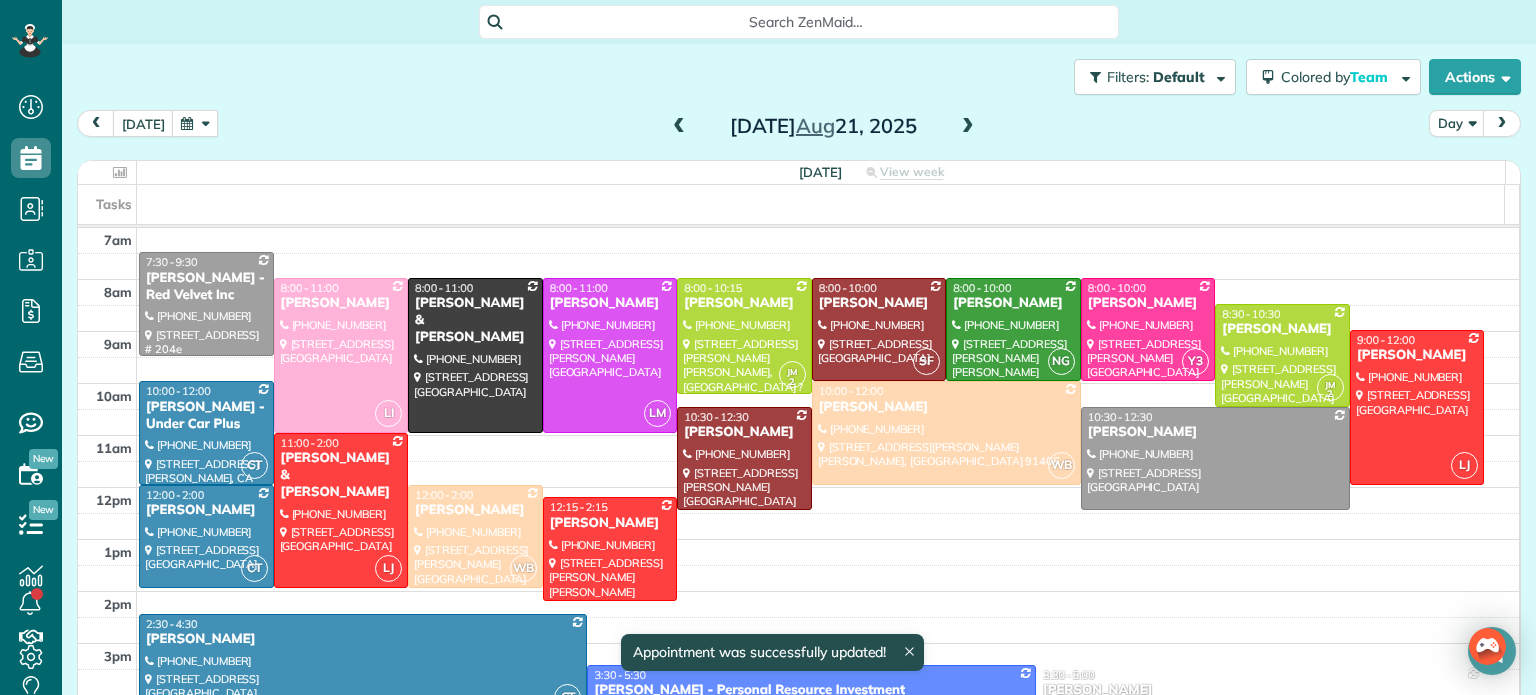 click at bounding box center [968, 127] 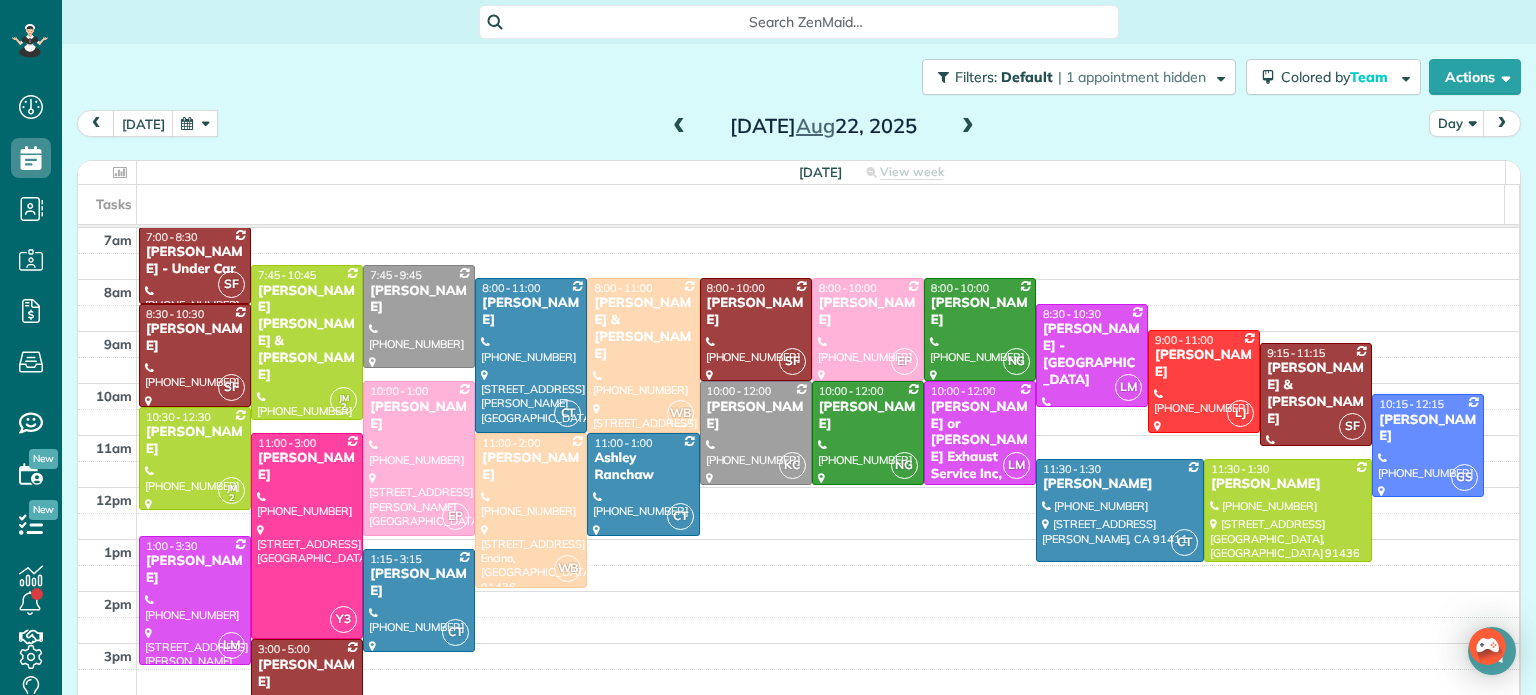 click at bounding box center [968, 127] 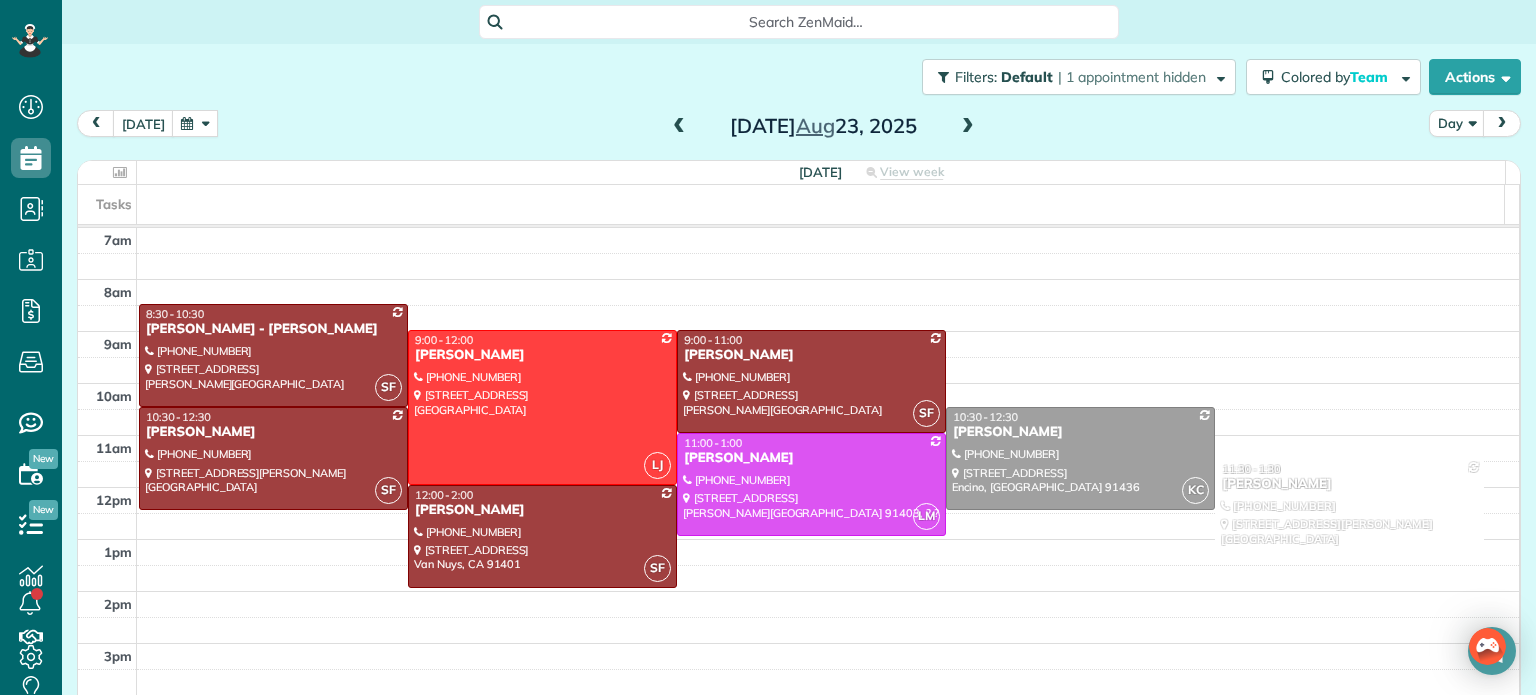 click at bounding box center [968, 127] 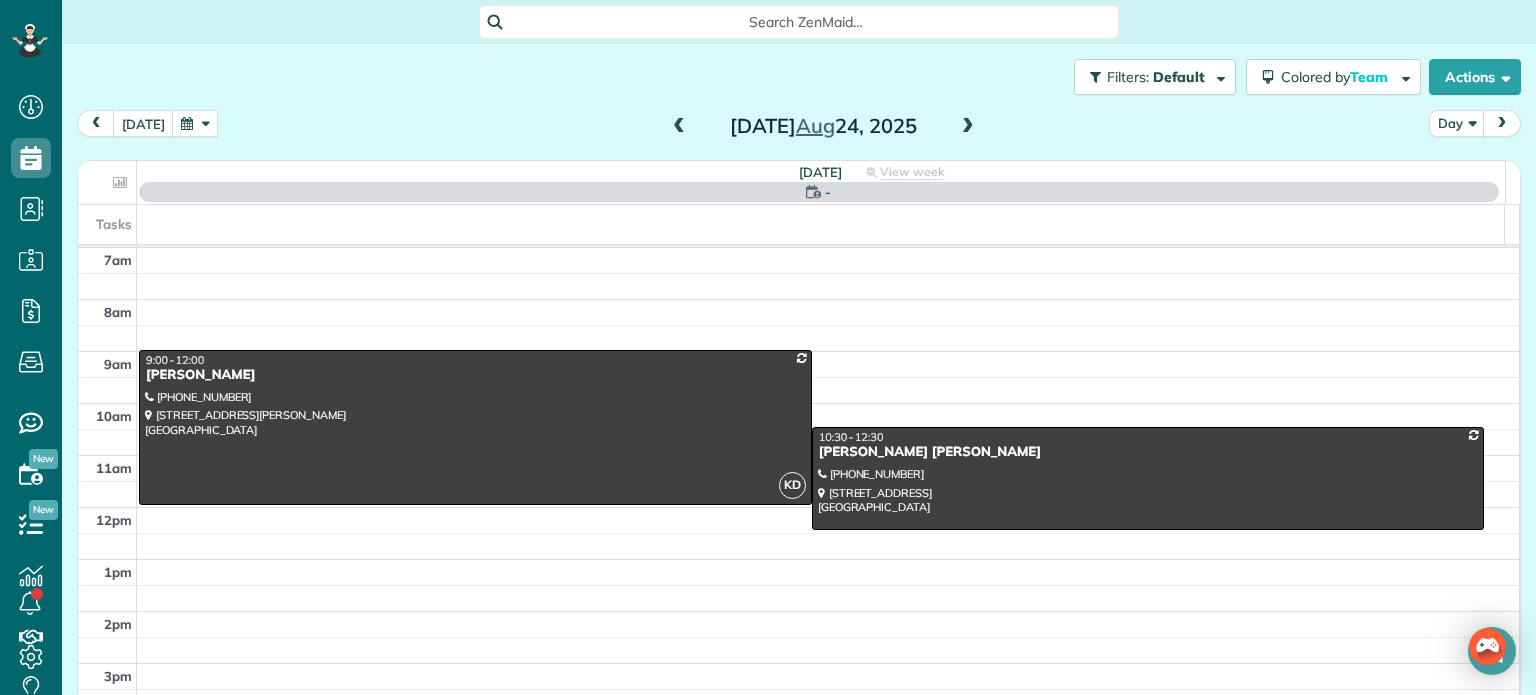 click at bounding box center [968, 127] 